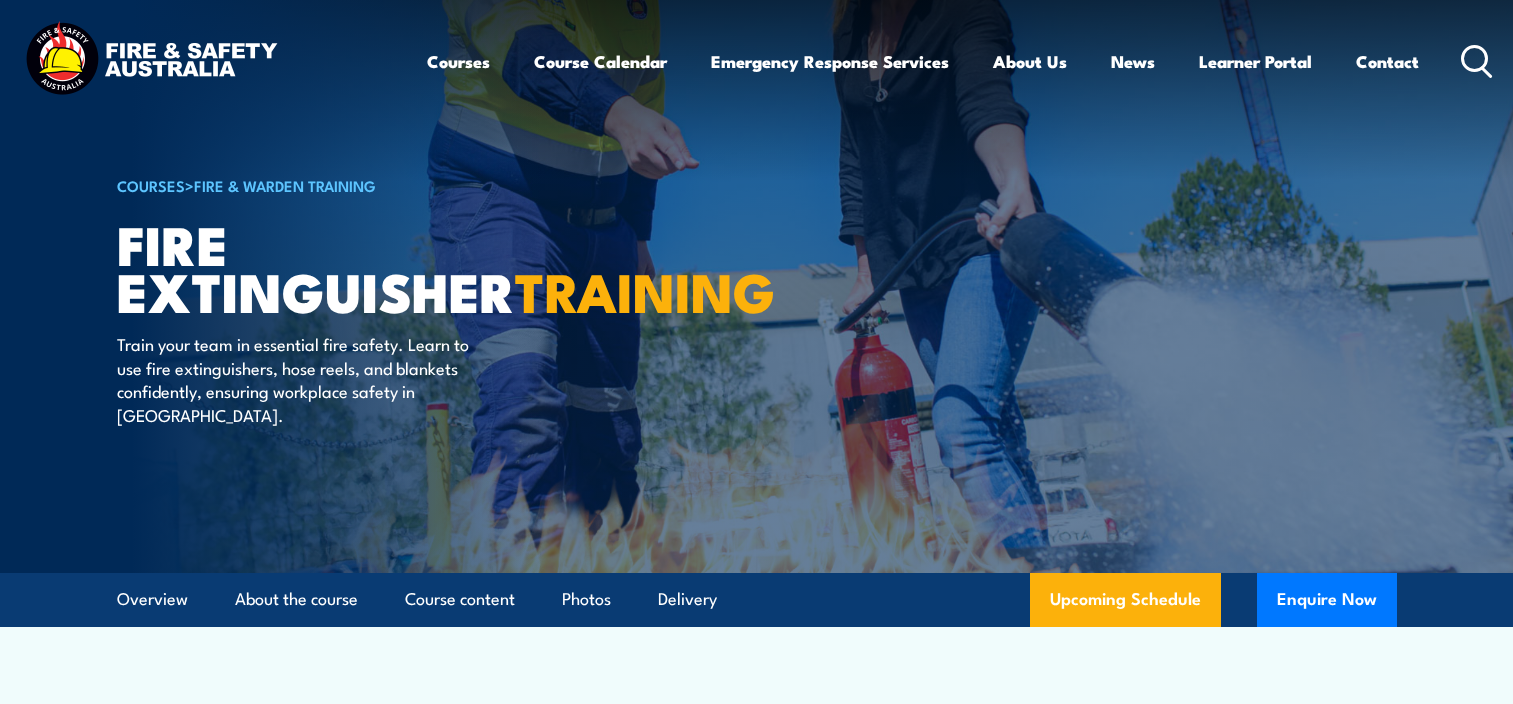 scroll, scrollTop: 0, scrollLeft: 0, axis: both 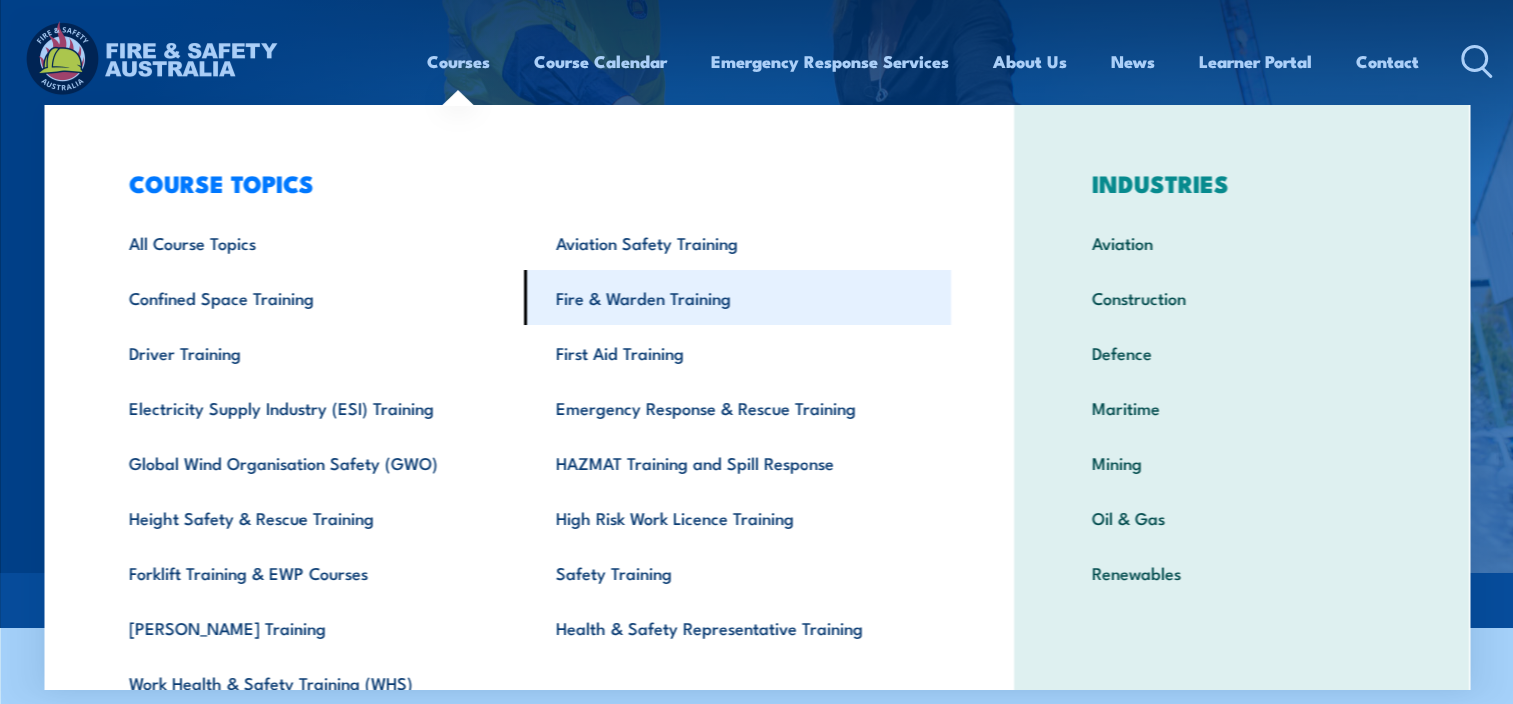 click on "Fire & Warden Training" at bounding box center [737, 297] 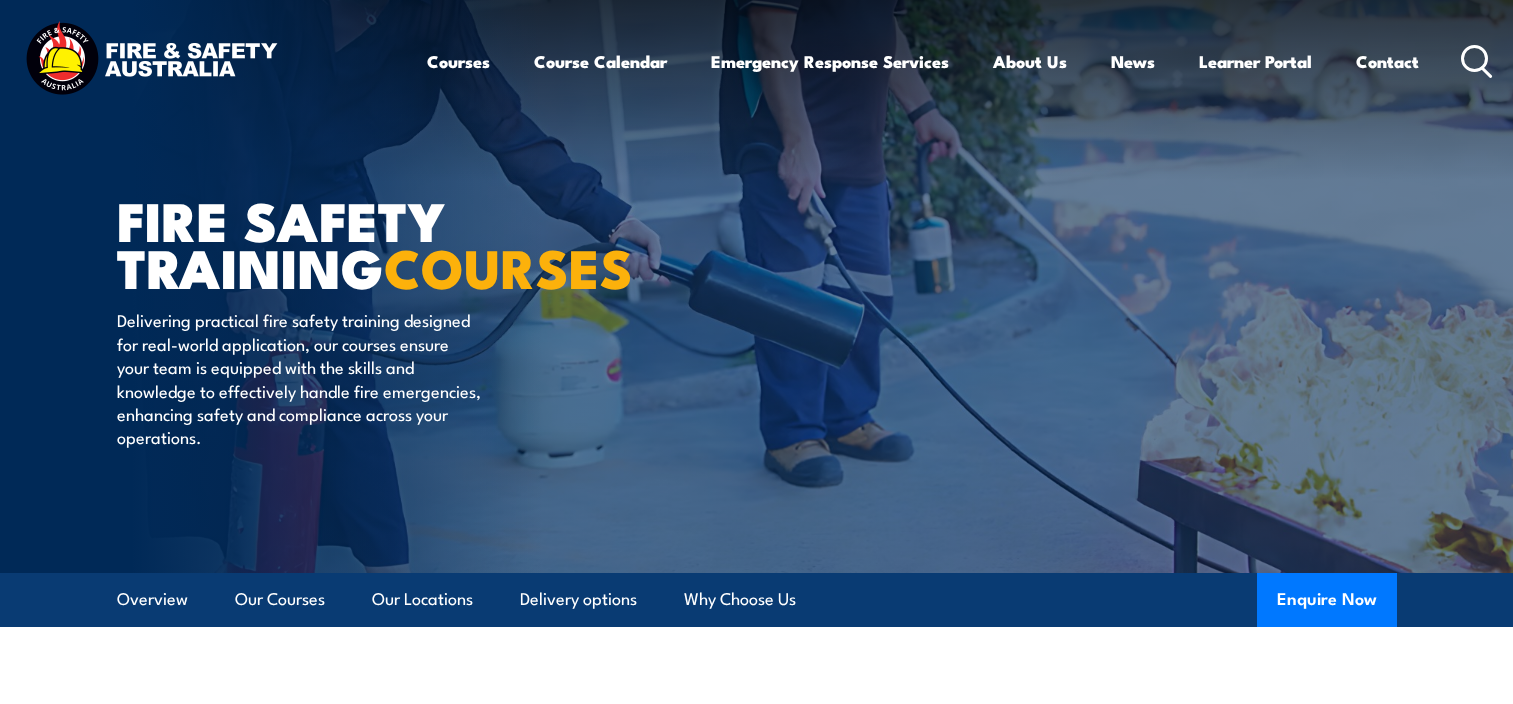 scroll, scrollTop: 0, scrollLeft: 0, axis: both 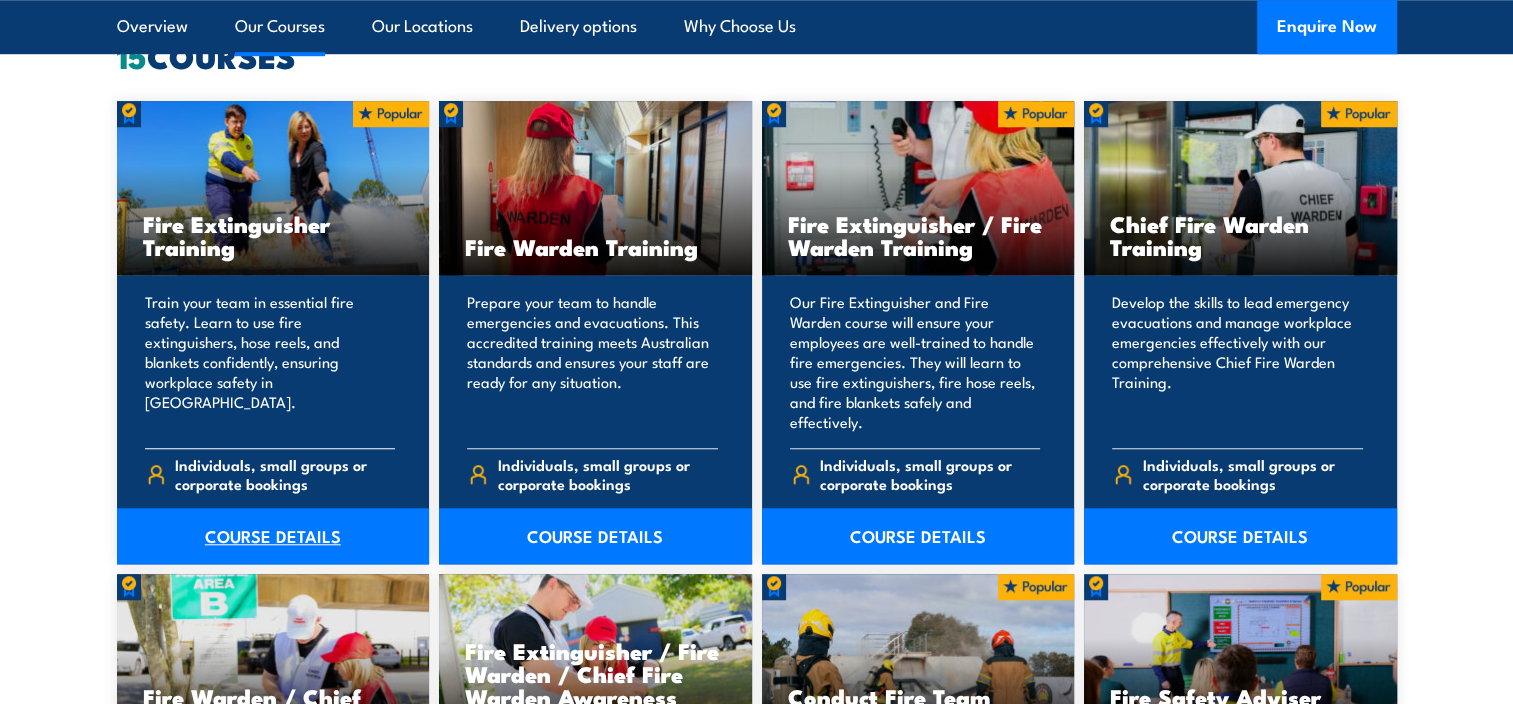 click on "COURSE DETAILS" at bounding box center [273, 536] 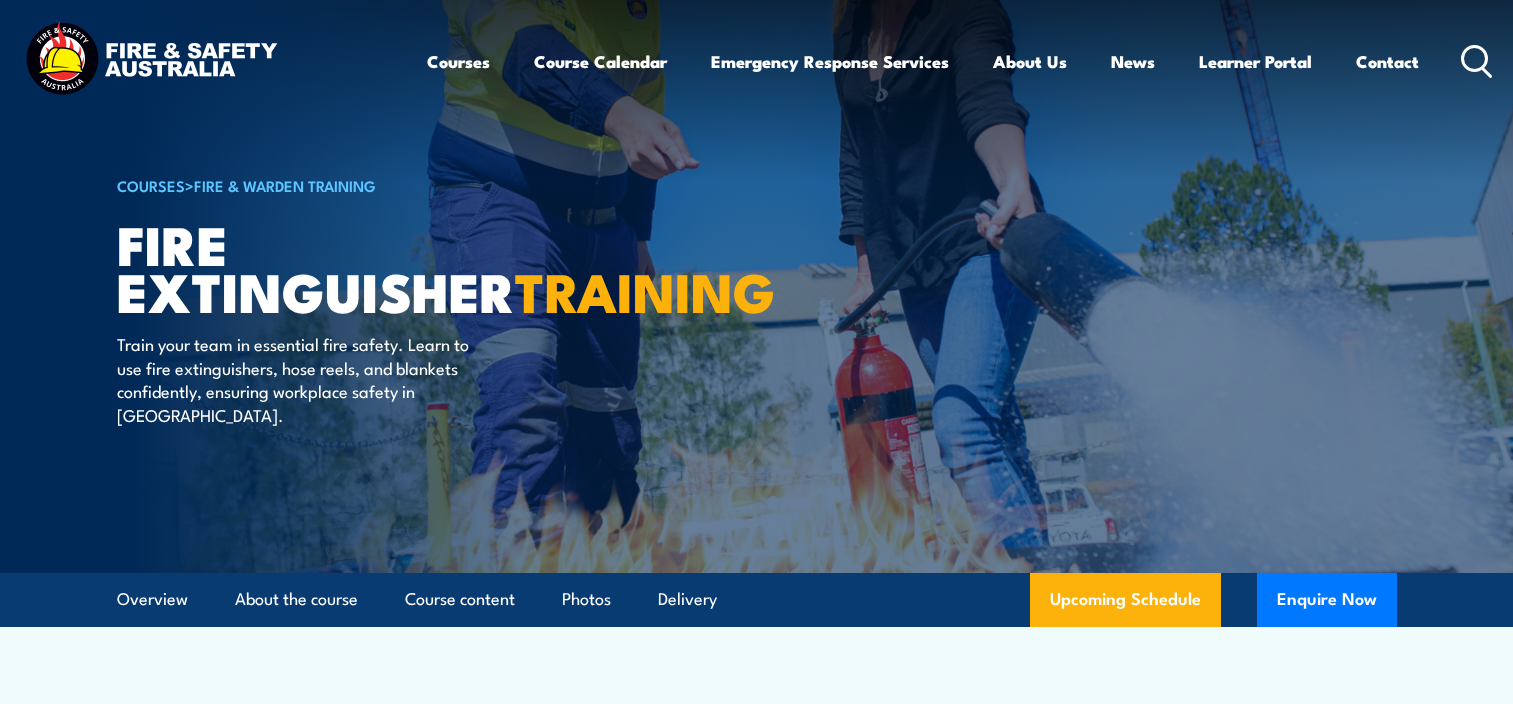 scroll, scrollTop: 0, scrollLeft: 0, axis: both 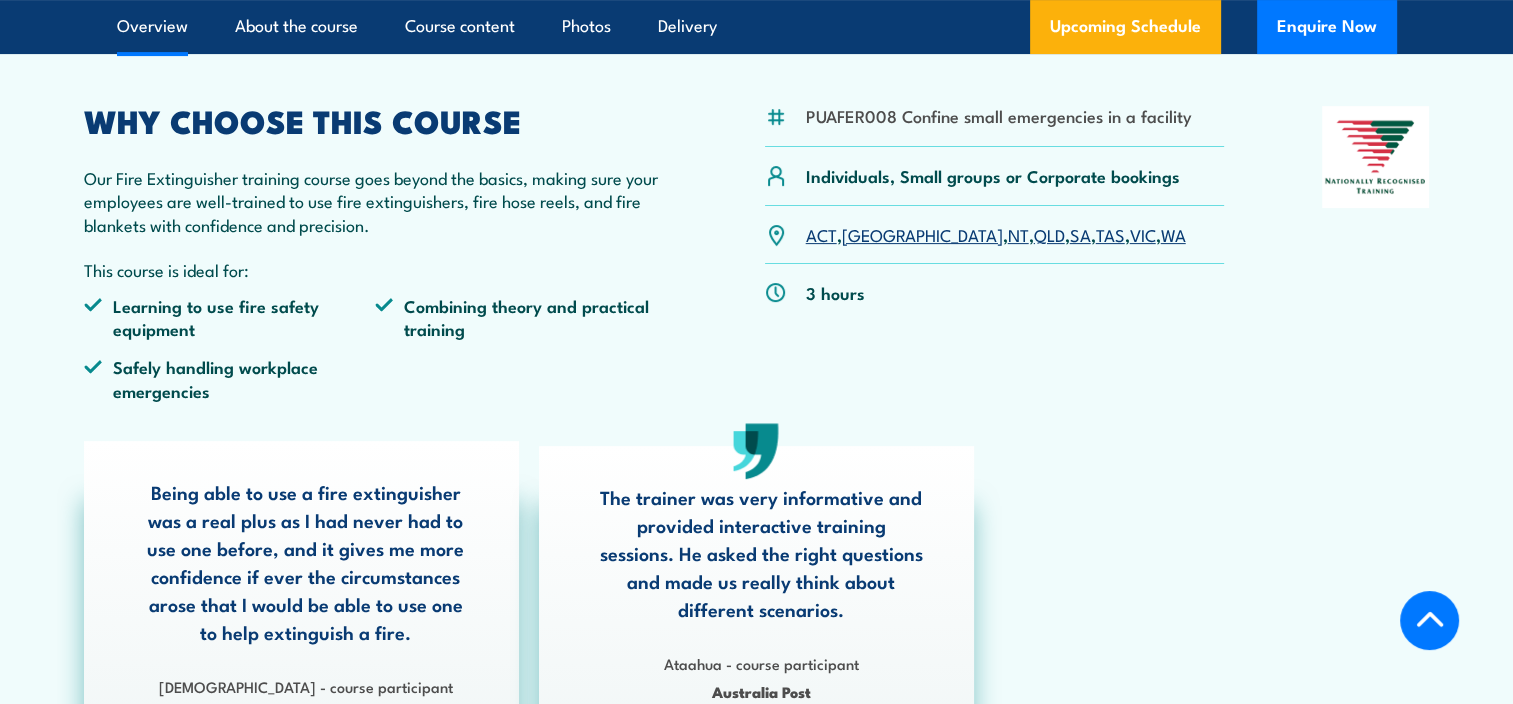 click on "VIC" at bounding box center (1143, 234) 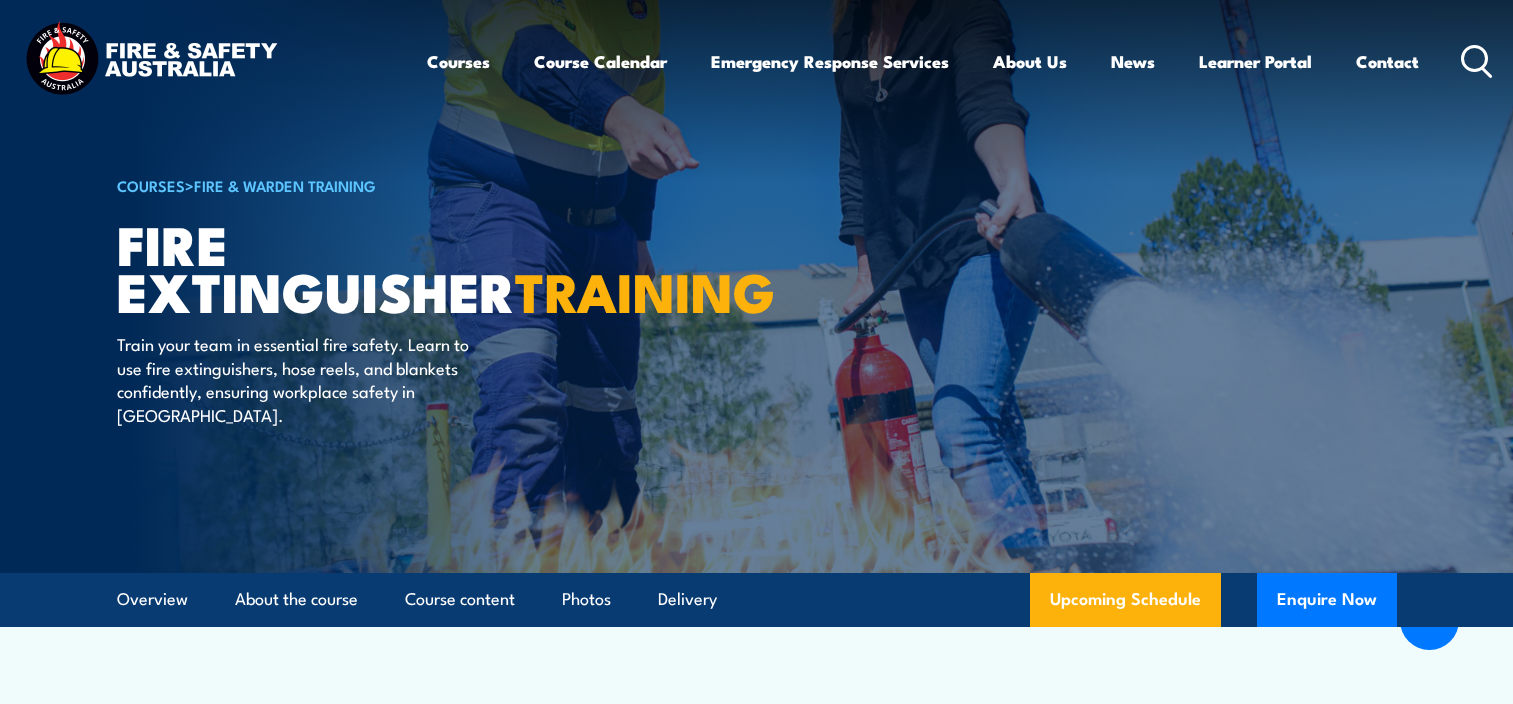 scroll, scrollTop: 3356, scrollLeft: 0, axis: vertical 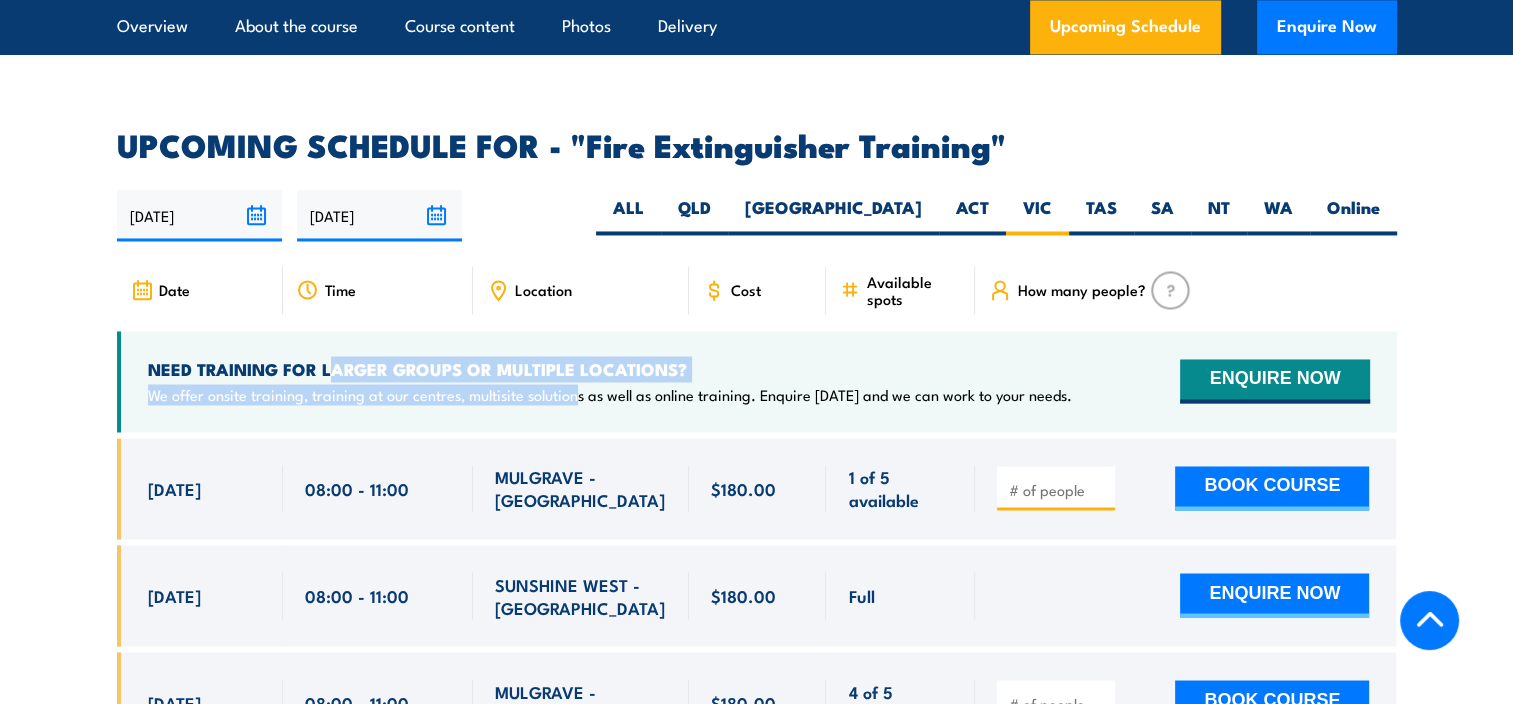 drag, startPoint x: 336, startPoint y: 343, endPoint x: 574, endPoint y: 363, distance: 238.83885 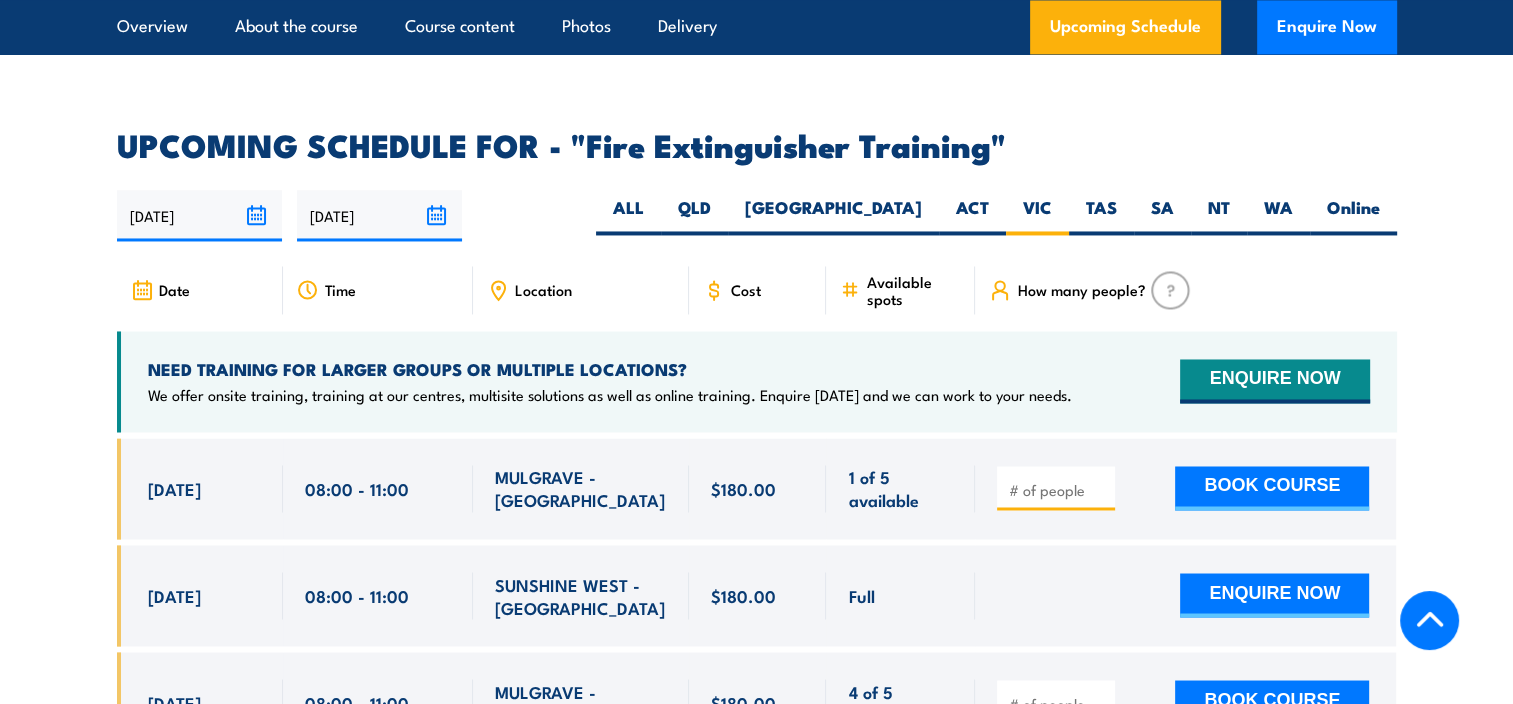 drag, startPoint x: 574, startPoint y: 363, endPoint x: 651, endPoint y: 363, distance: 77 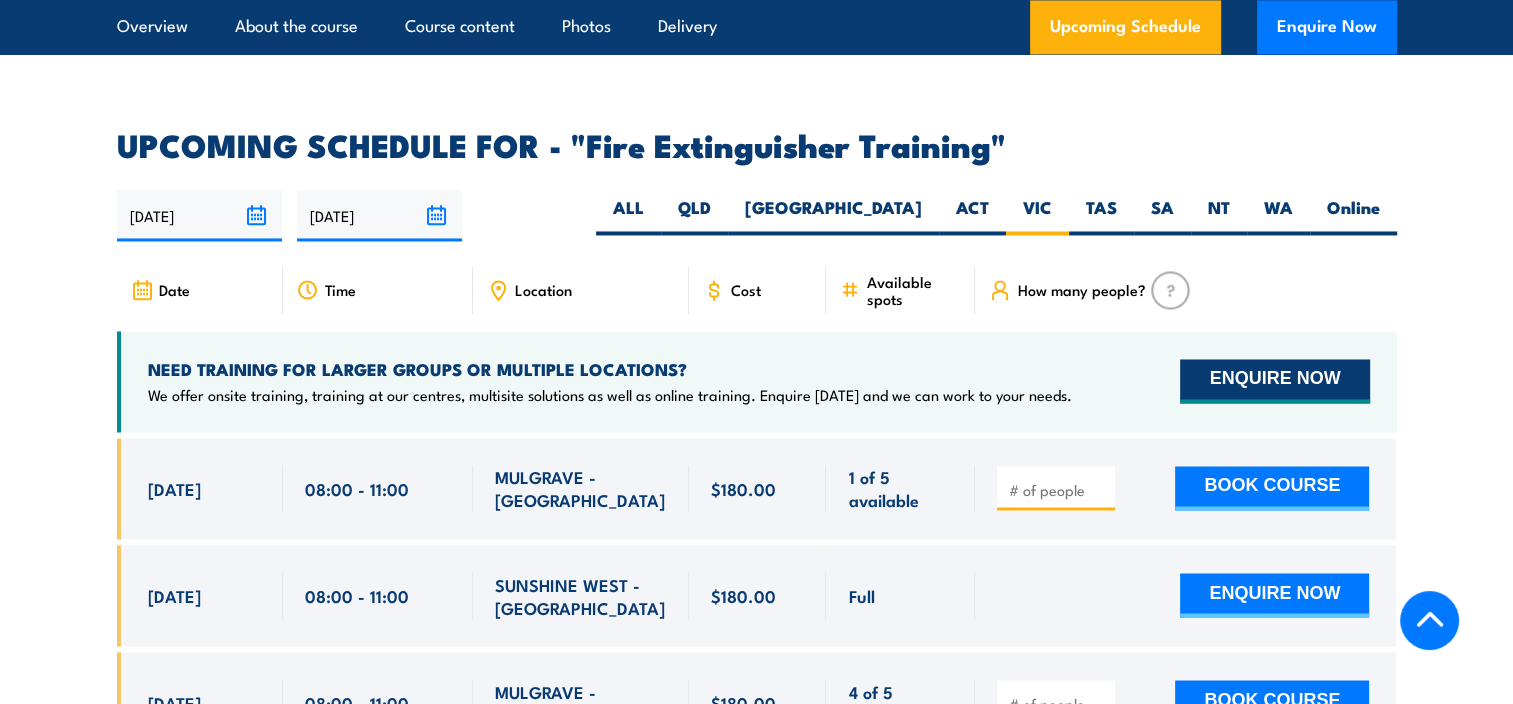 click on "ENQUIRE NOW" at bounding box center [1274, 381] 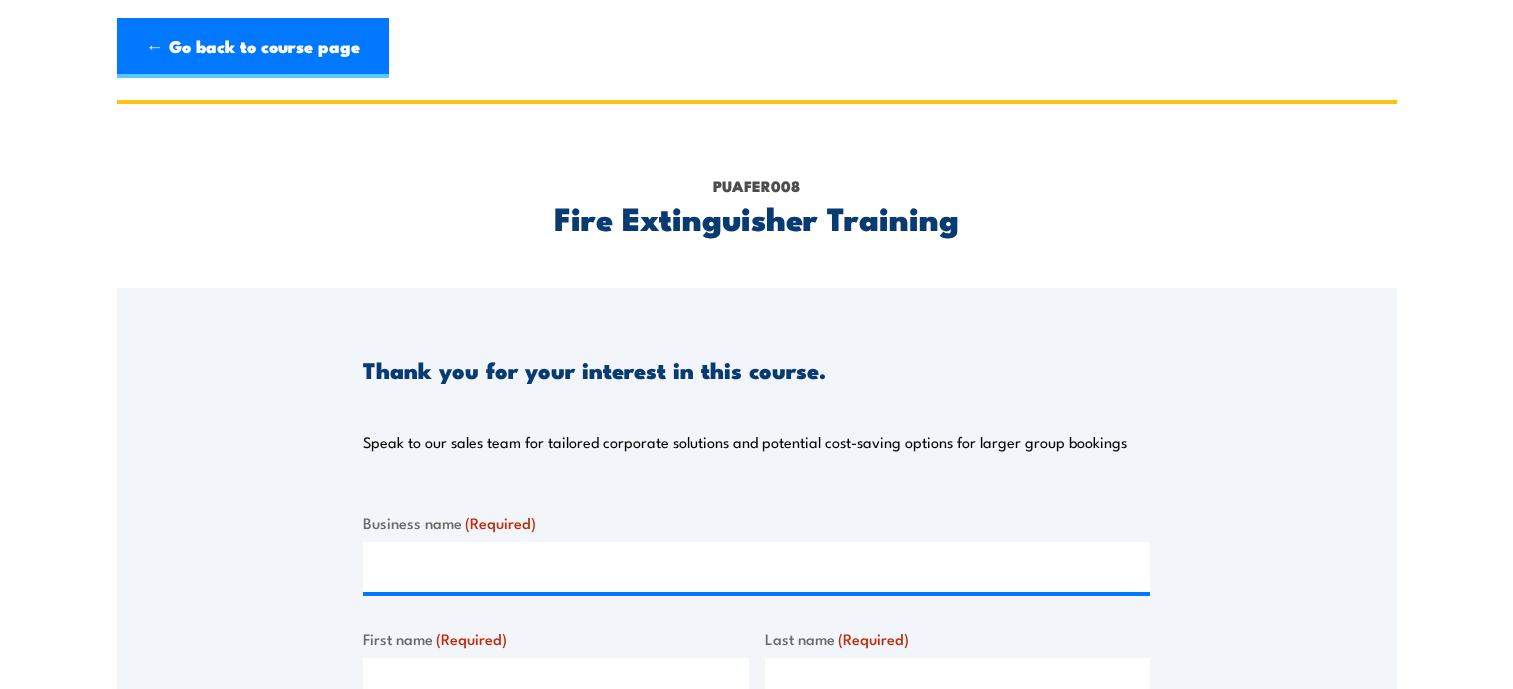scroll, scrollTop: 0, scrollLeft: 0, axis: both 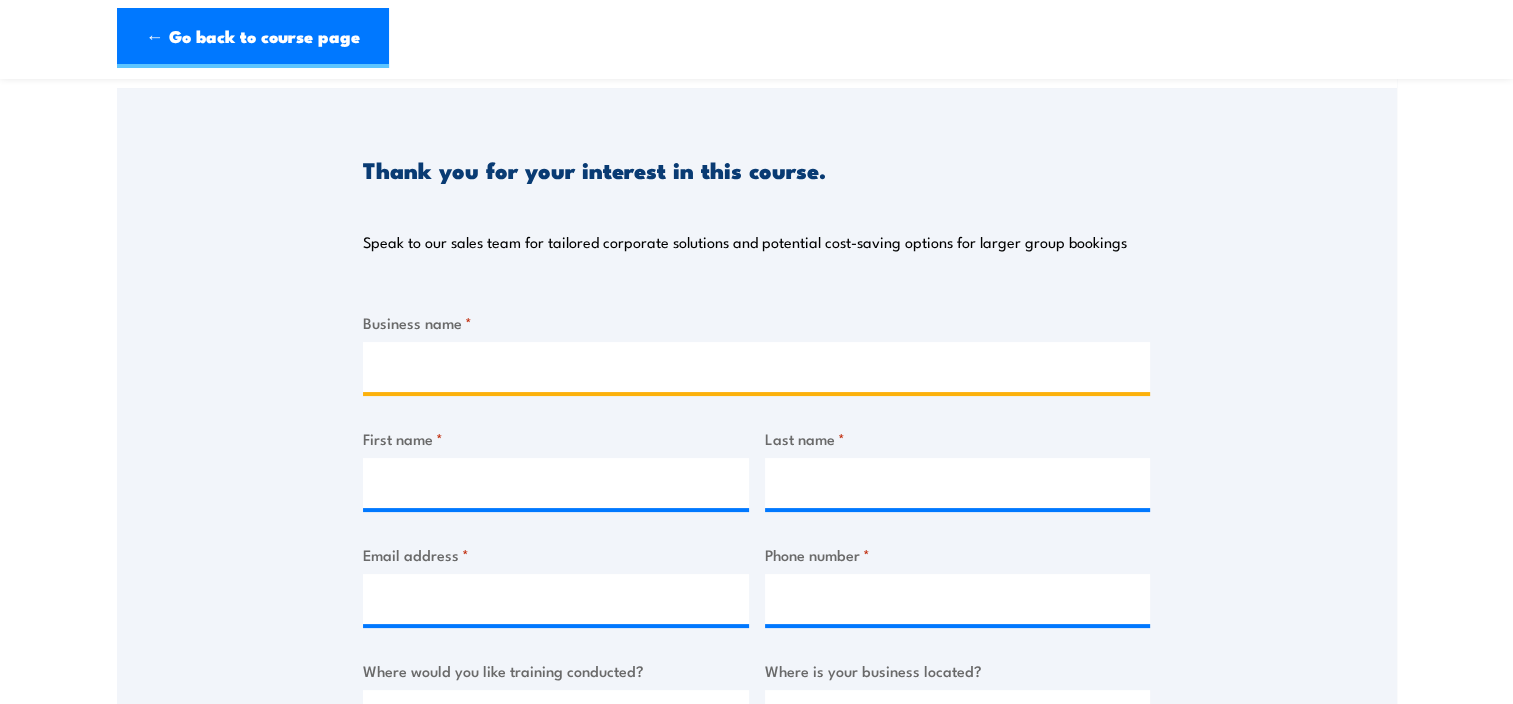 click on "Business name *" at bounding box center (756, 367) 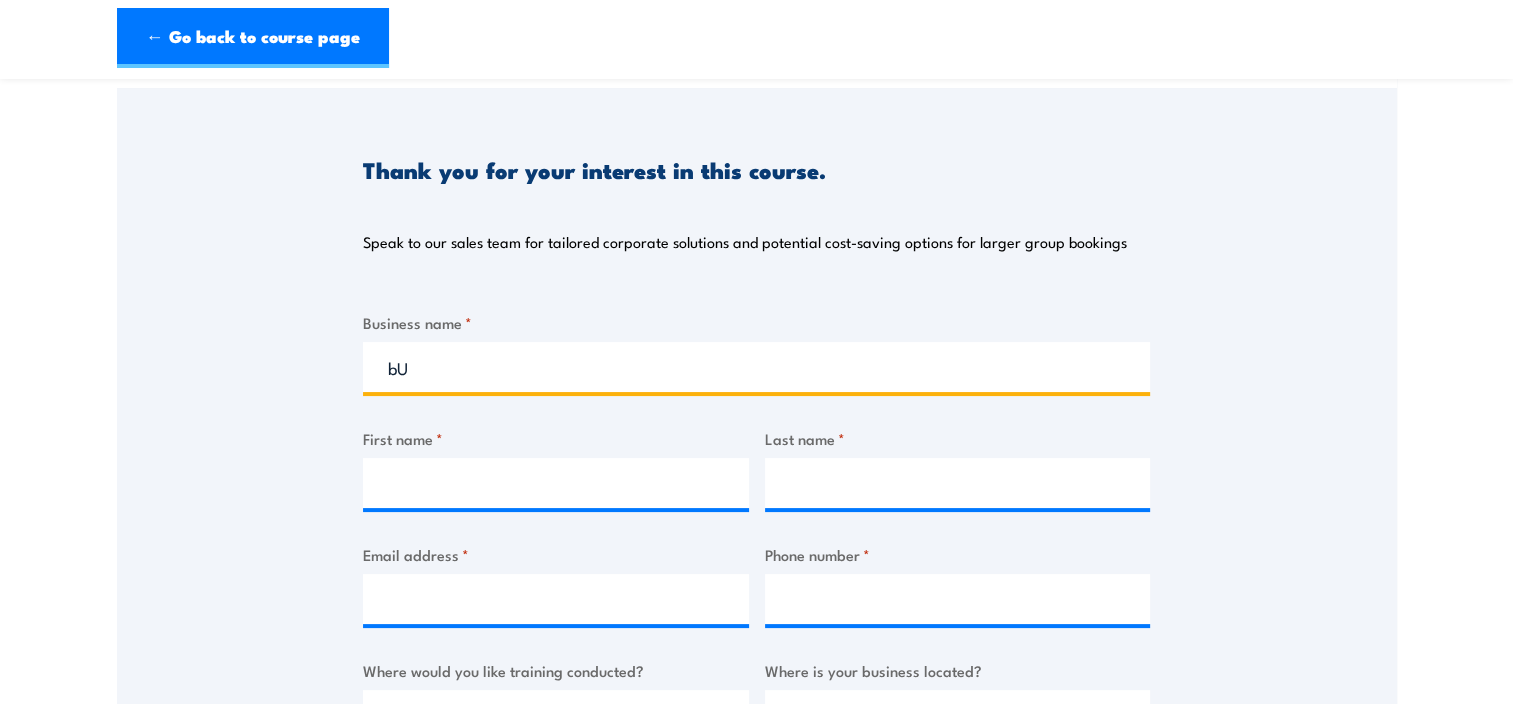 type on "b" 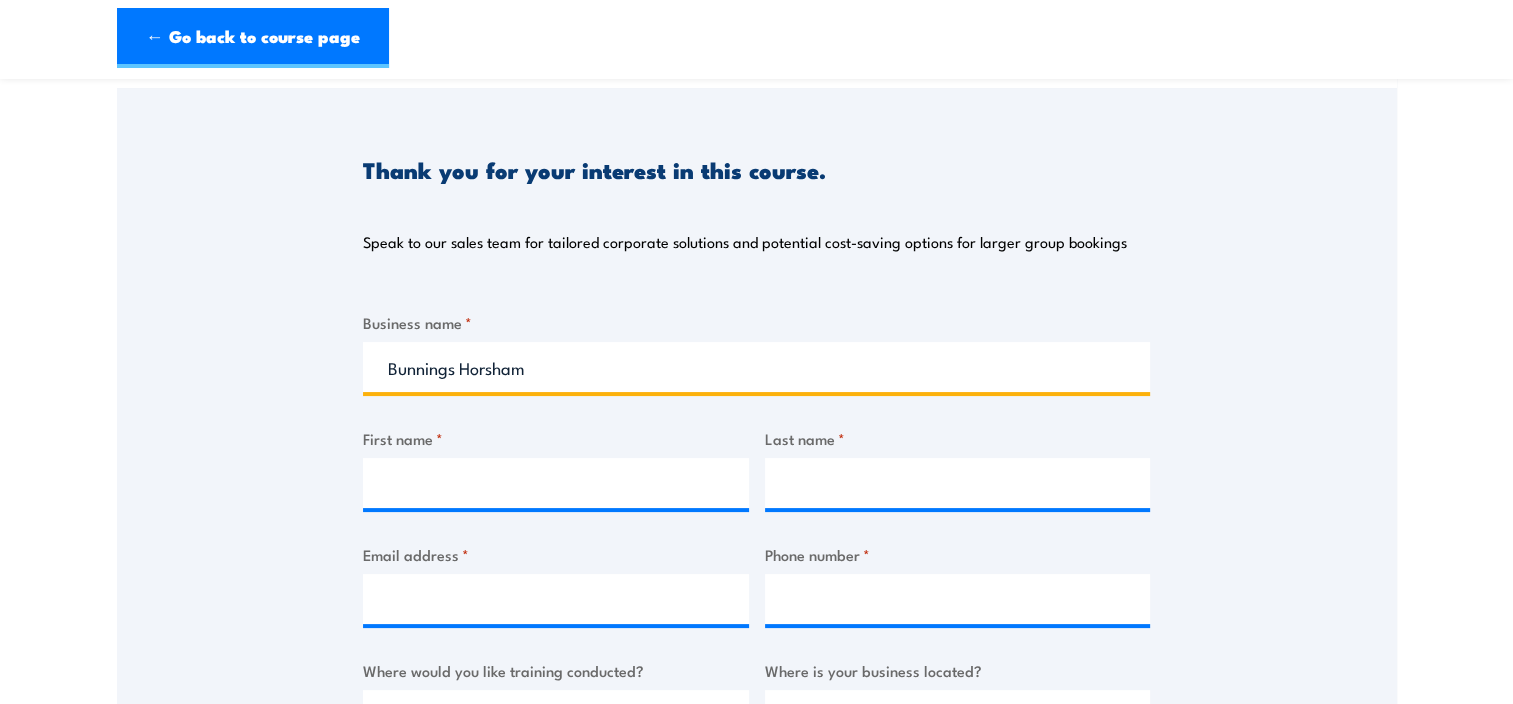 type on "Bunnings Horsham" 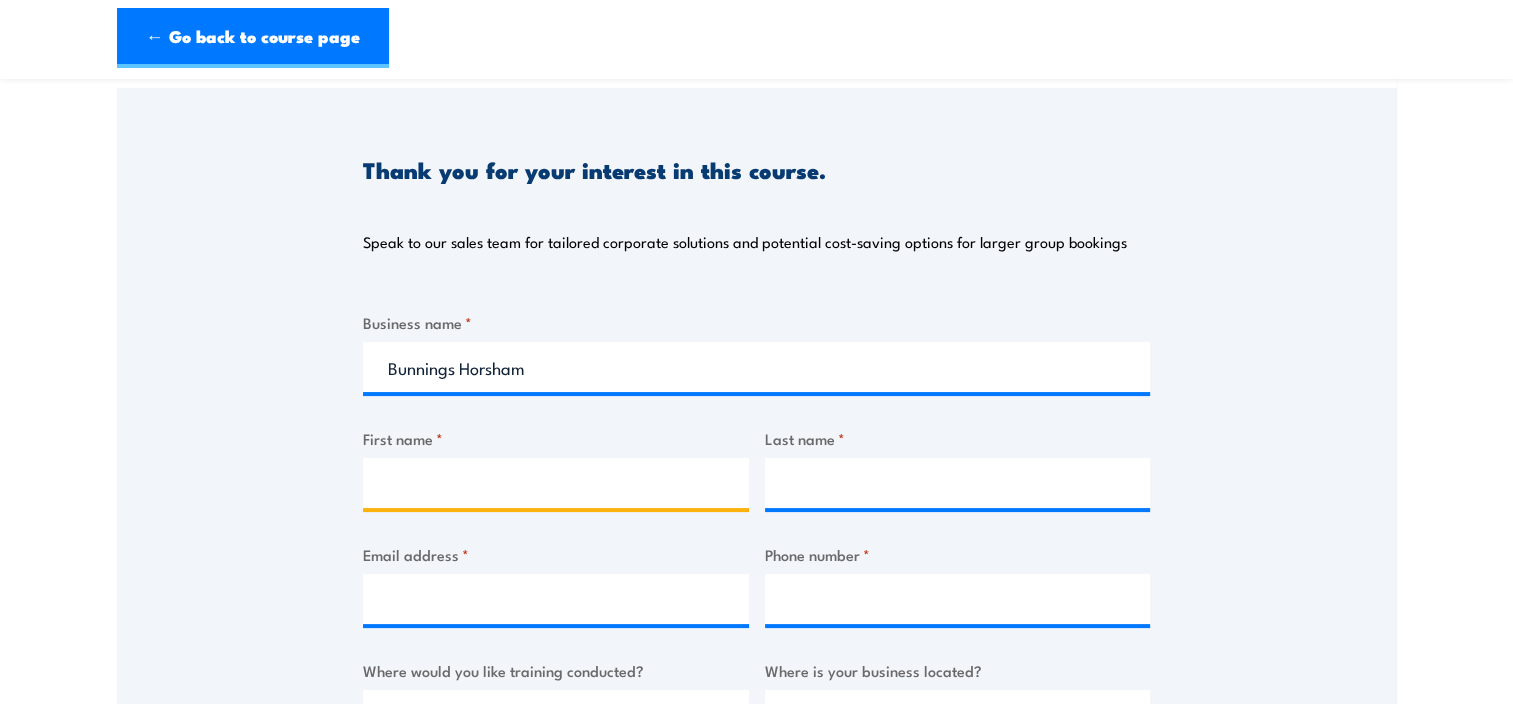 type on "H" 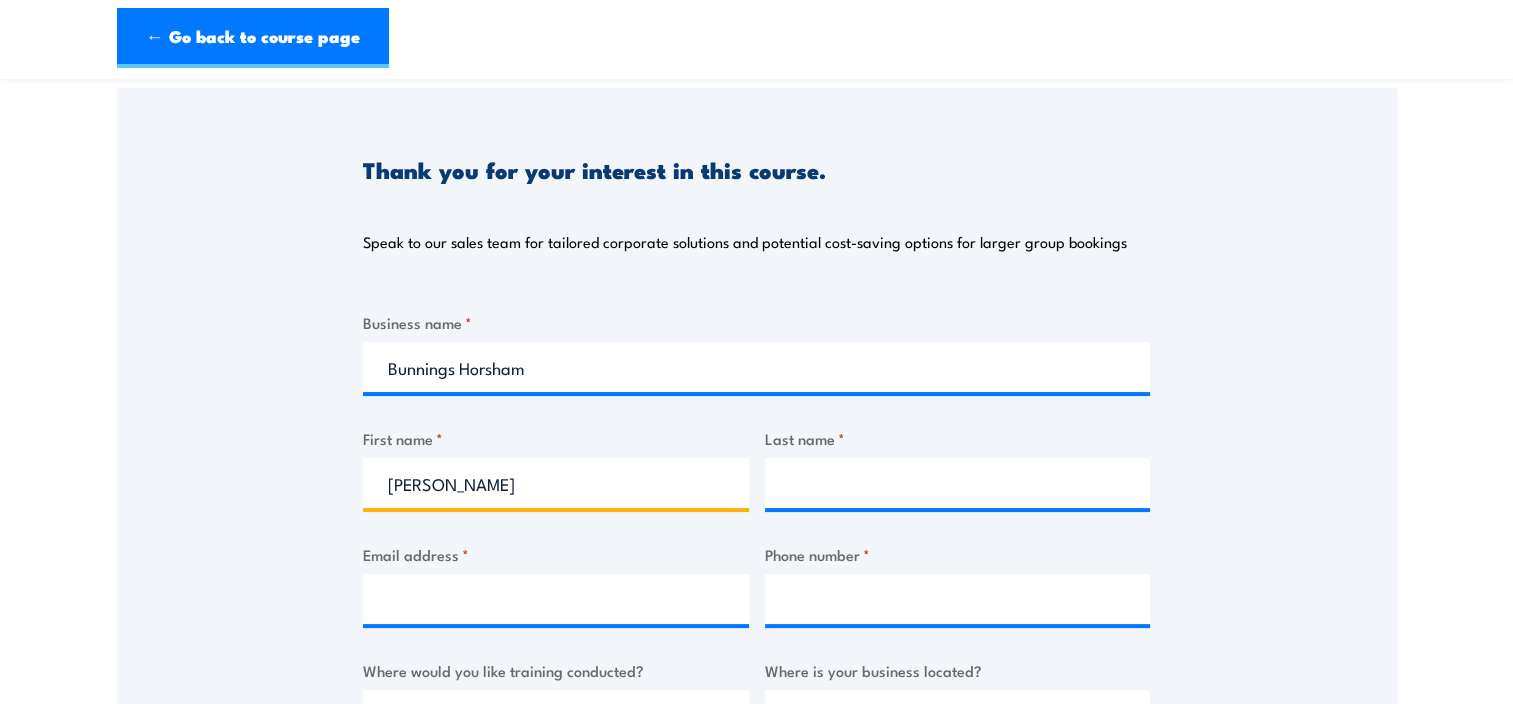 type on "Casey" 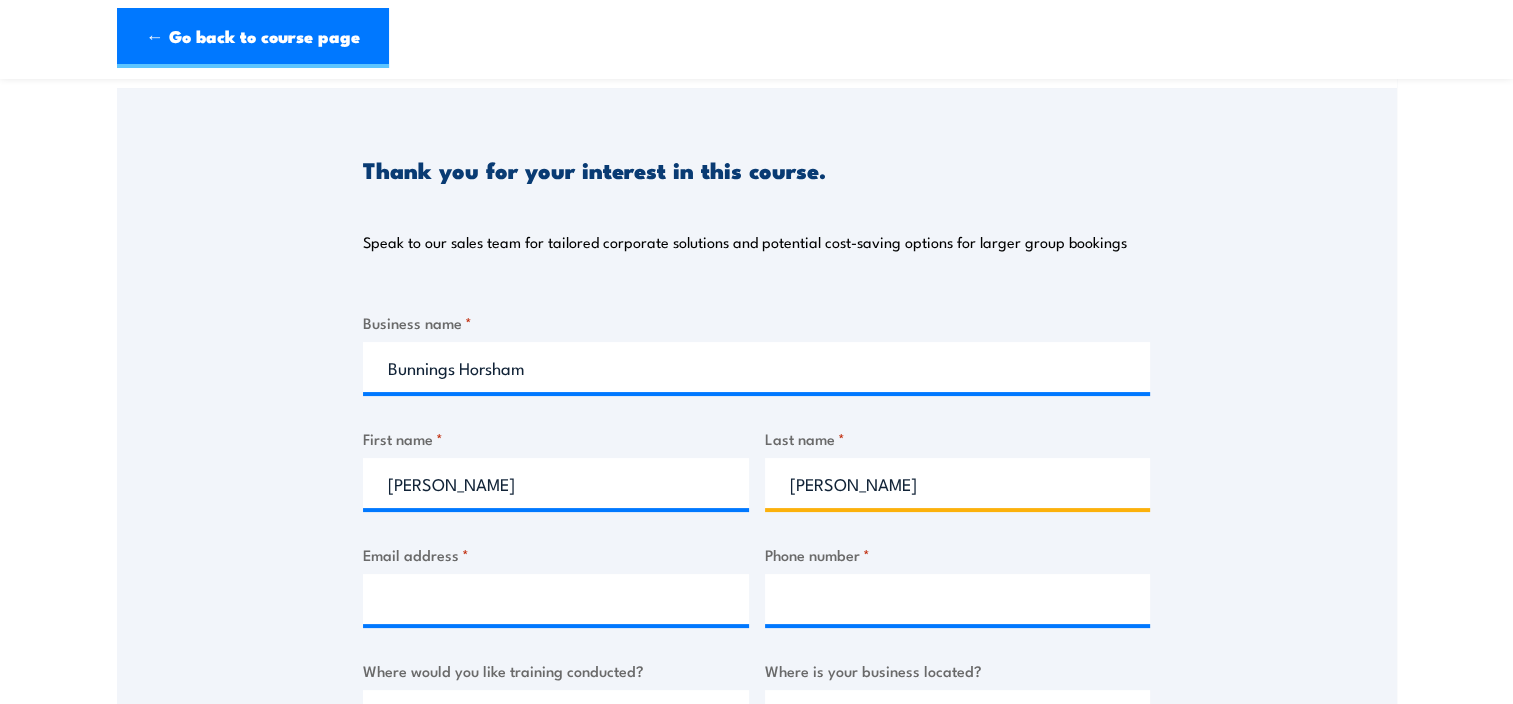 type on "Wilson" 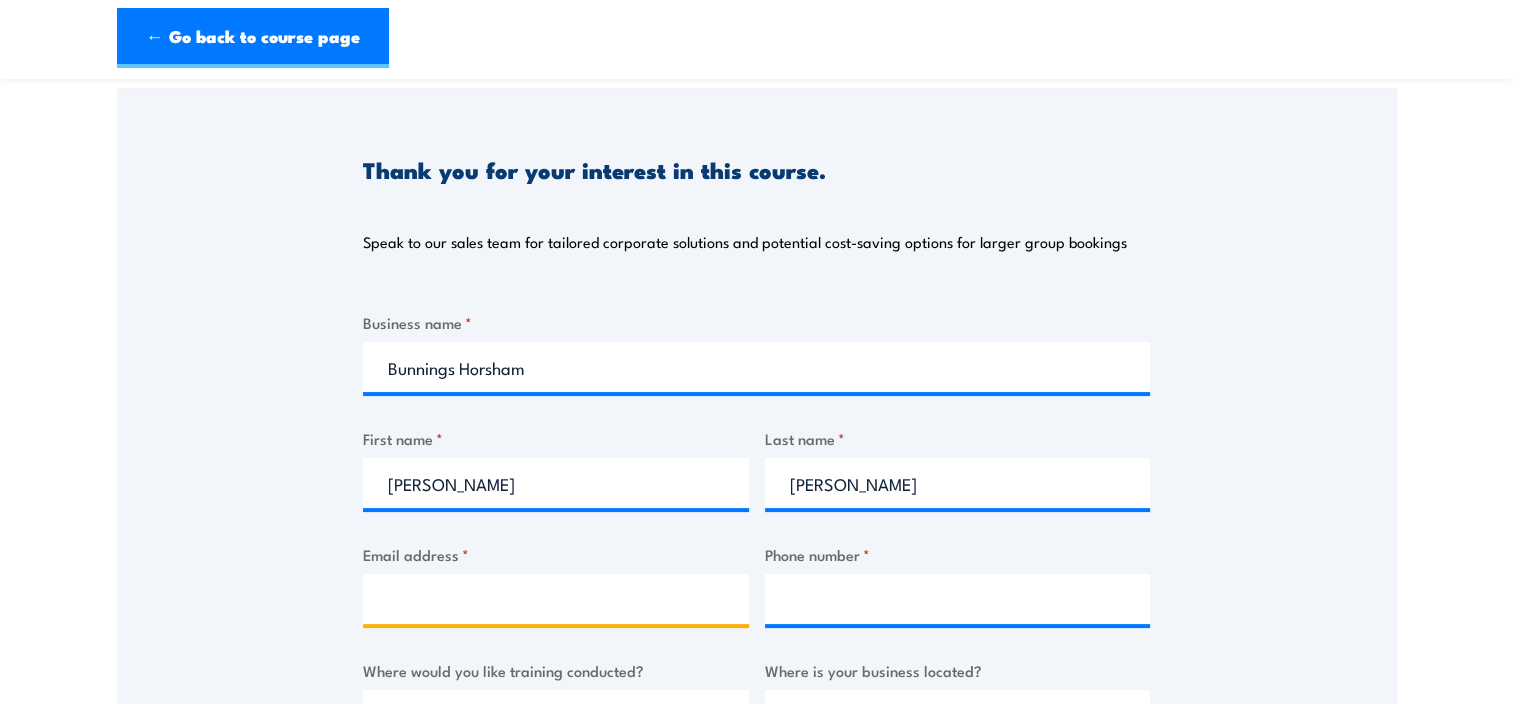type on "c" 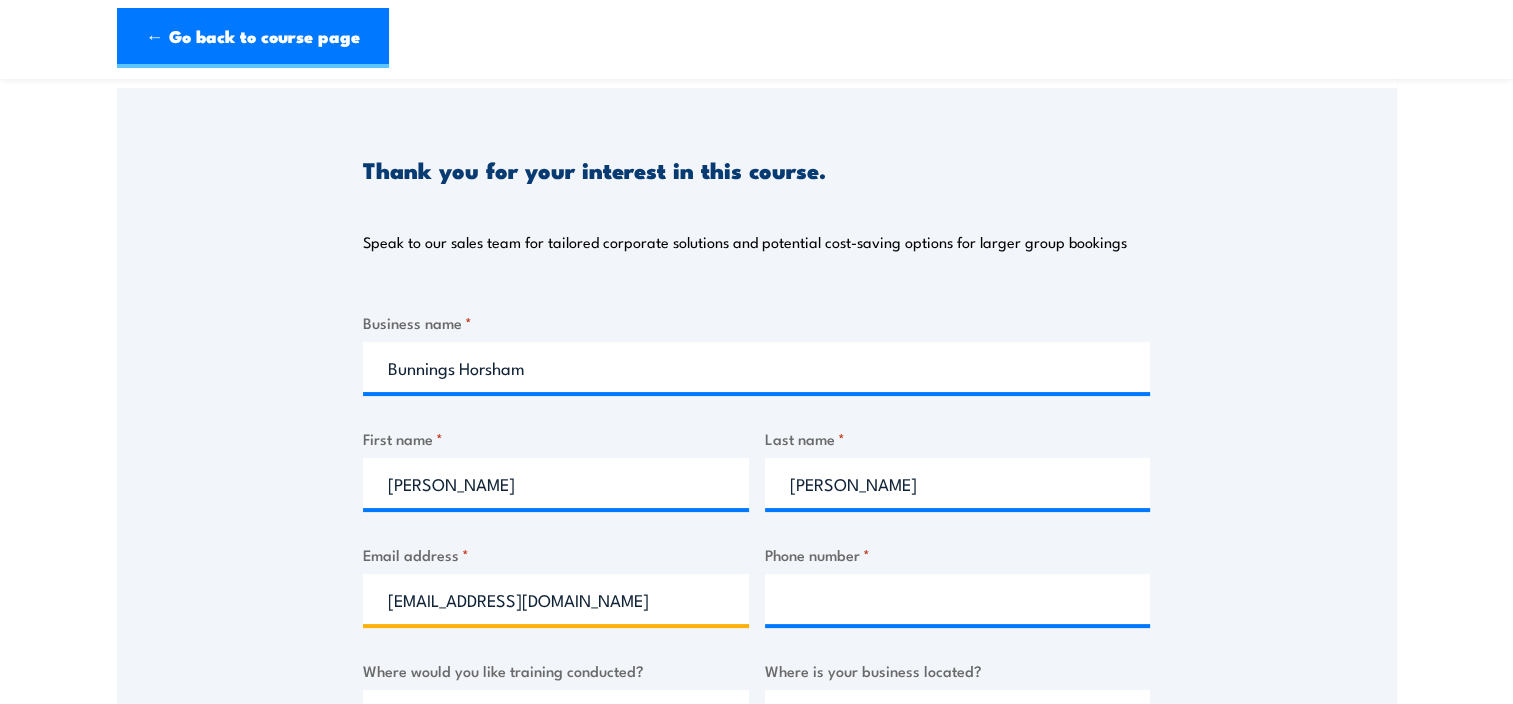 type on "horshammgr@bunnings.com.au" 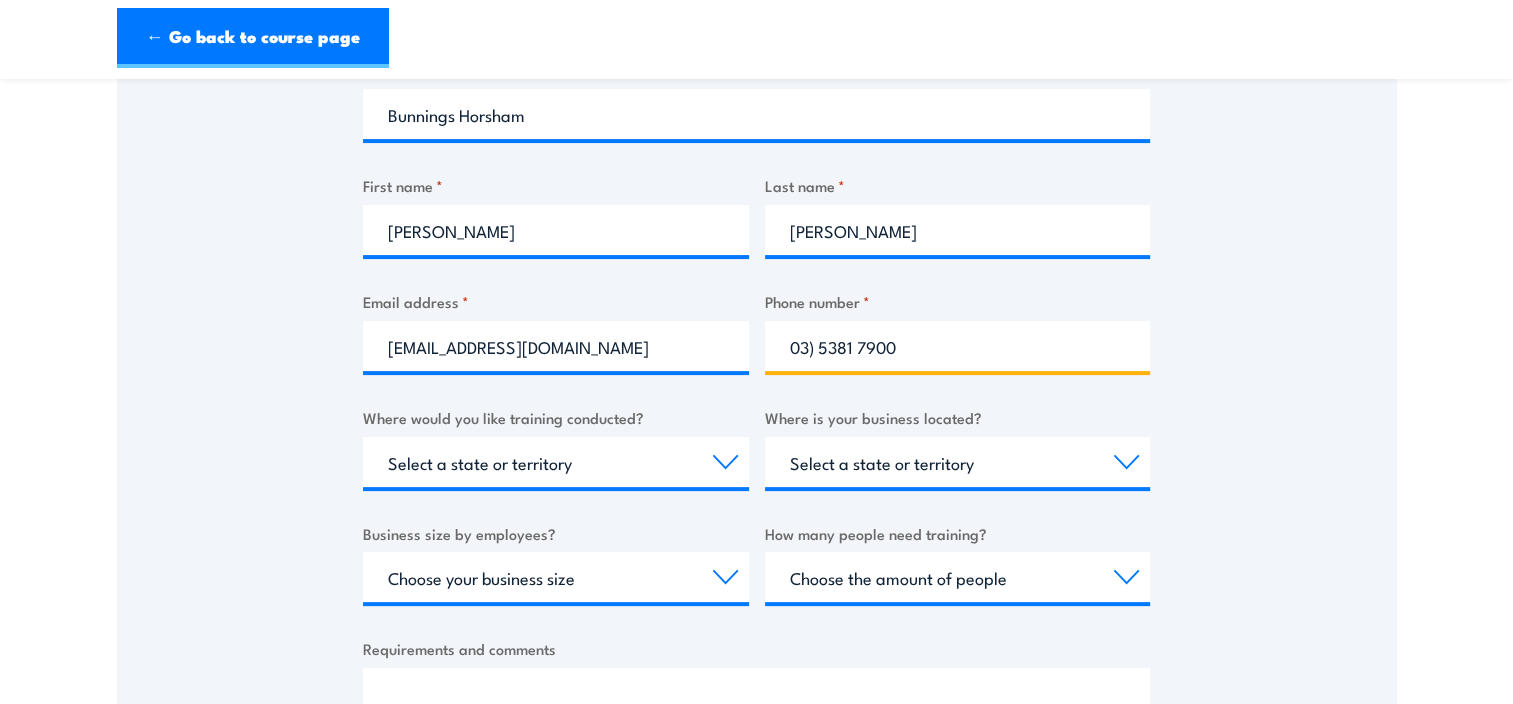 scroll, scrollTop: 500, scrollLeft: 0, axis: vertical 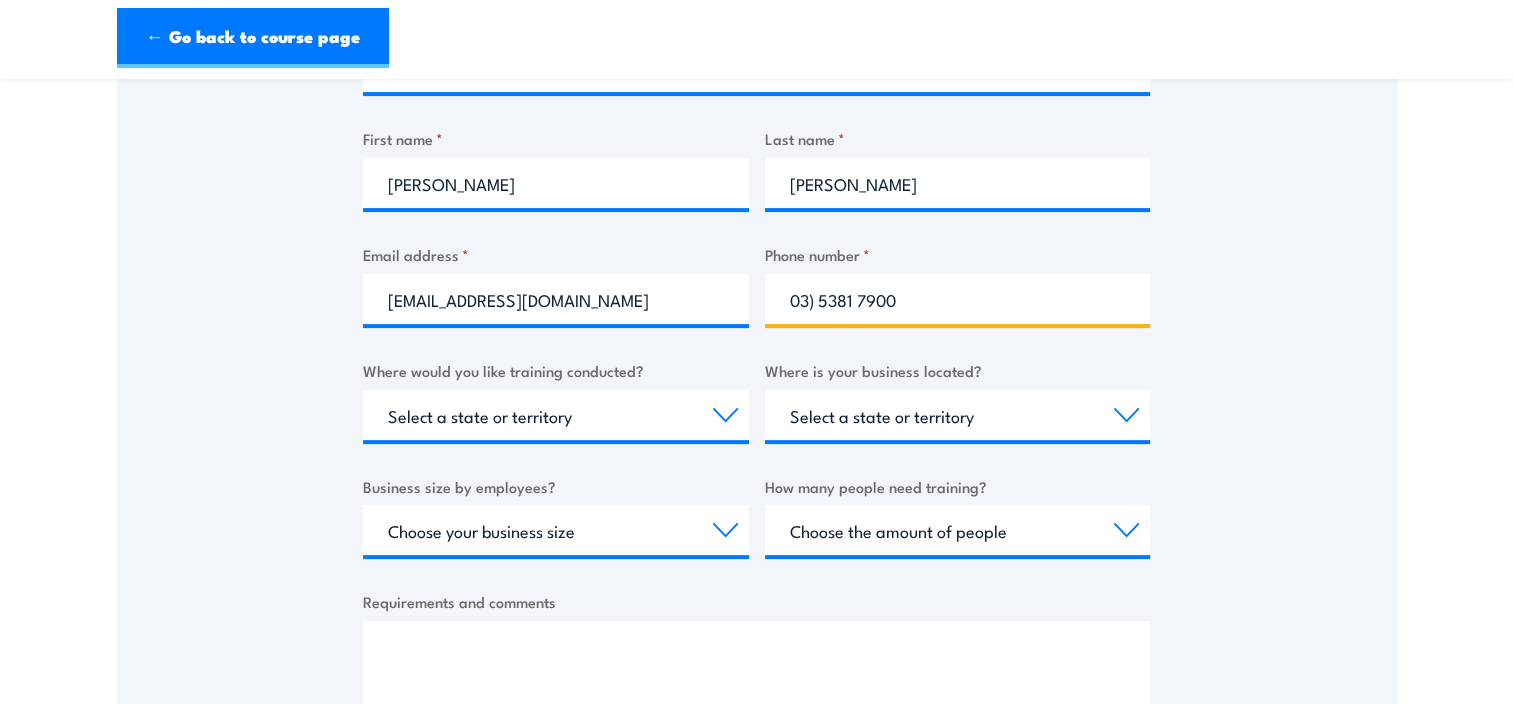 type on "03) 5381 7900" 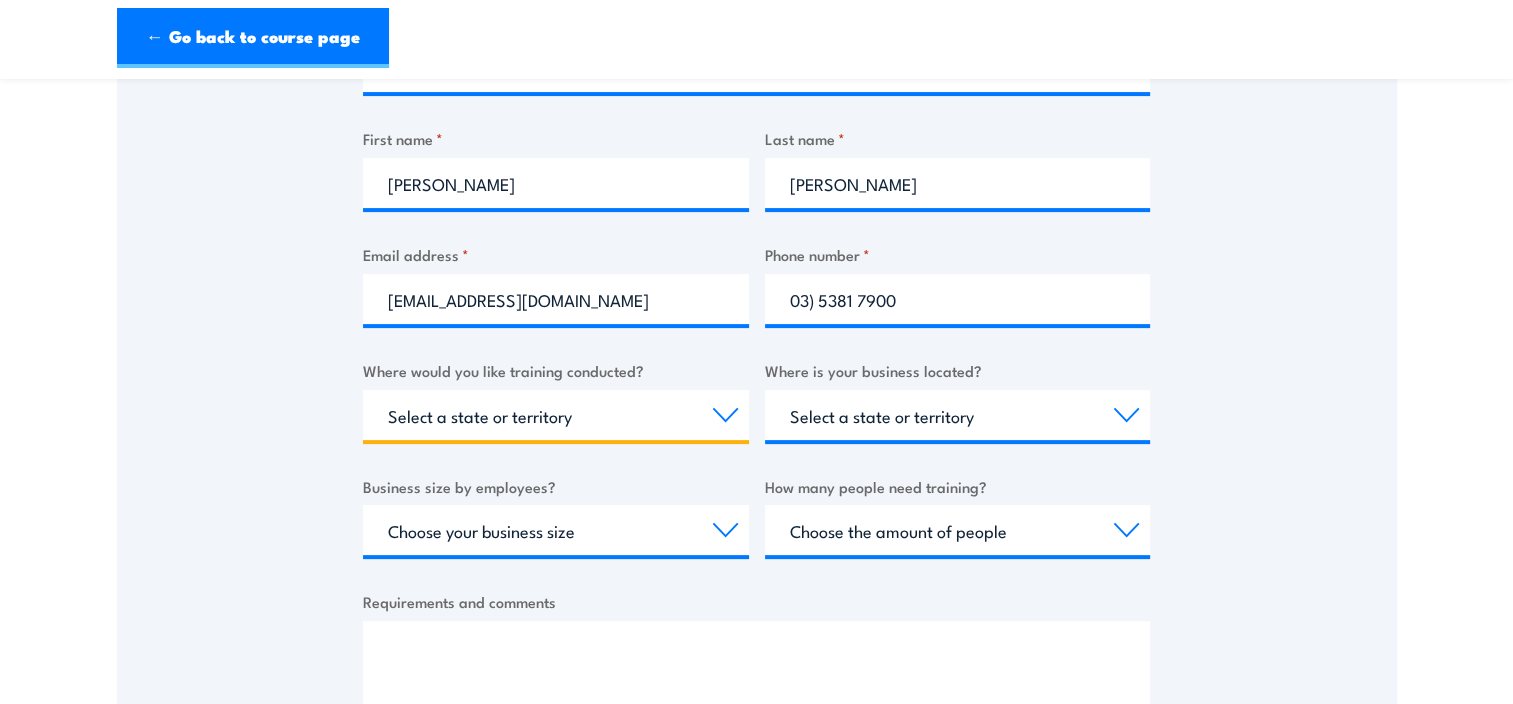 click on "Select a state or territory Nationally - multiple locations QLD NSW VIC SA ACT WA TAS NT" at bounding box center [556, 415] 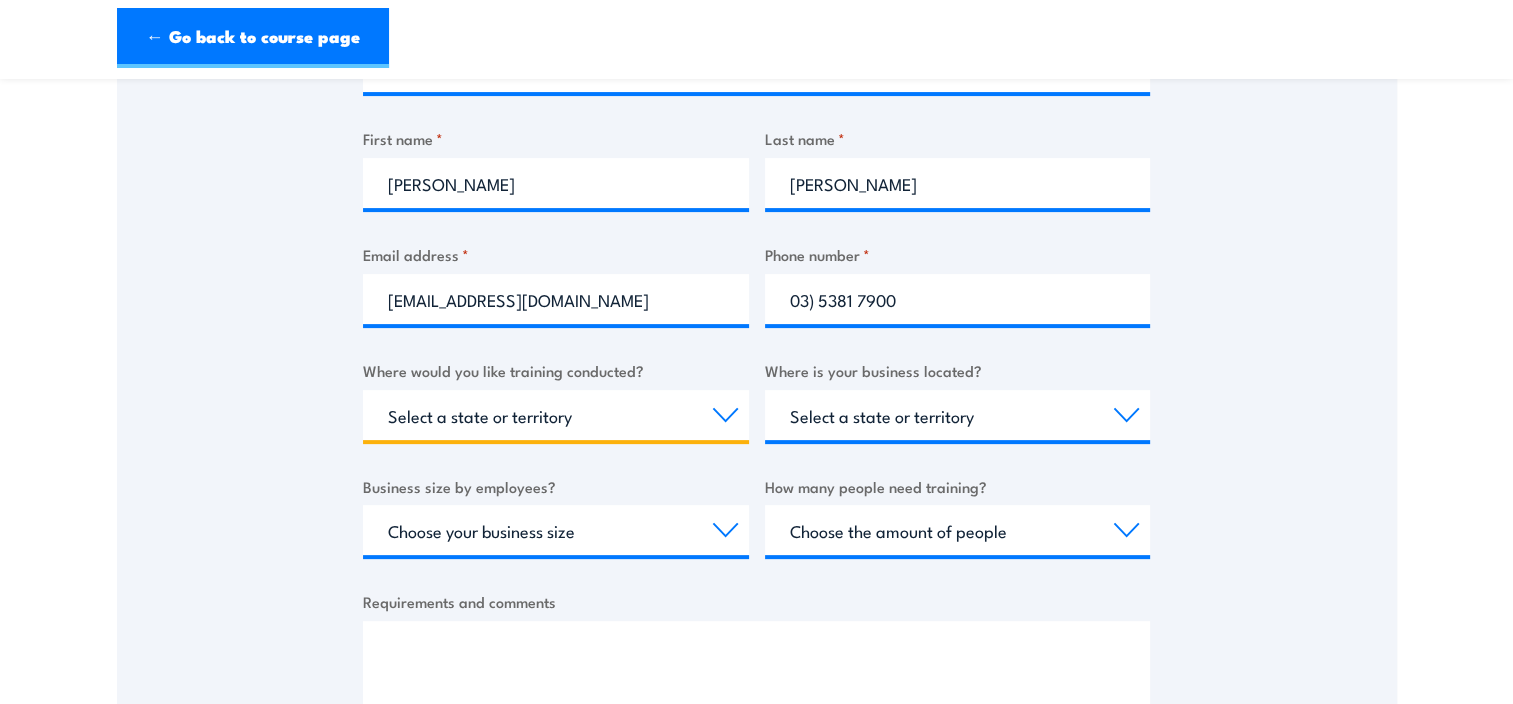 select on "VIC" 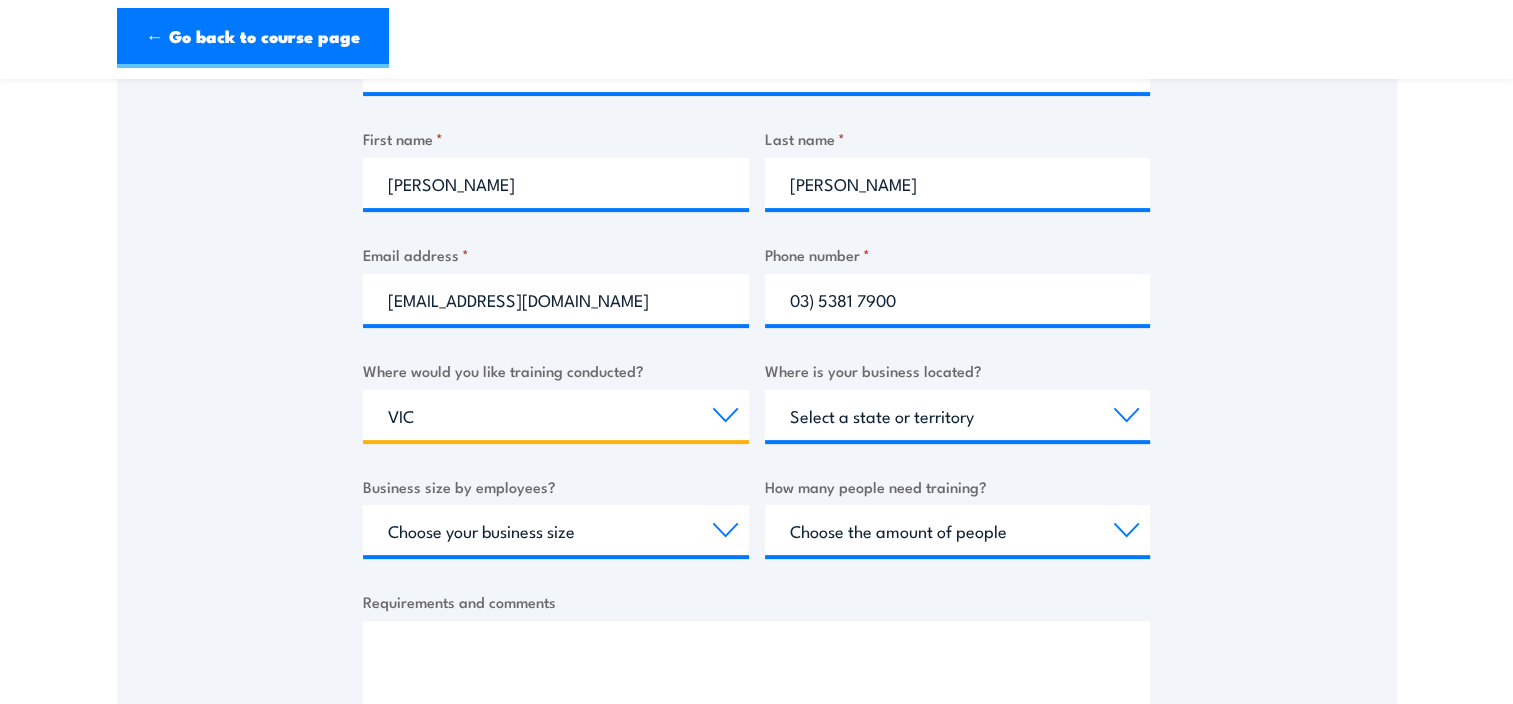 click on "Select a state or territory Nationally - multiple locations QLD NSW VIC SA ACT WA TAS NT" at bounding box center (556, 415) 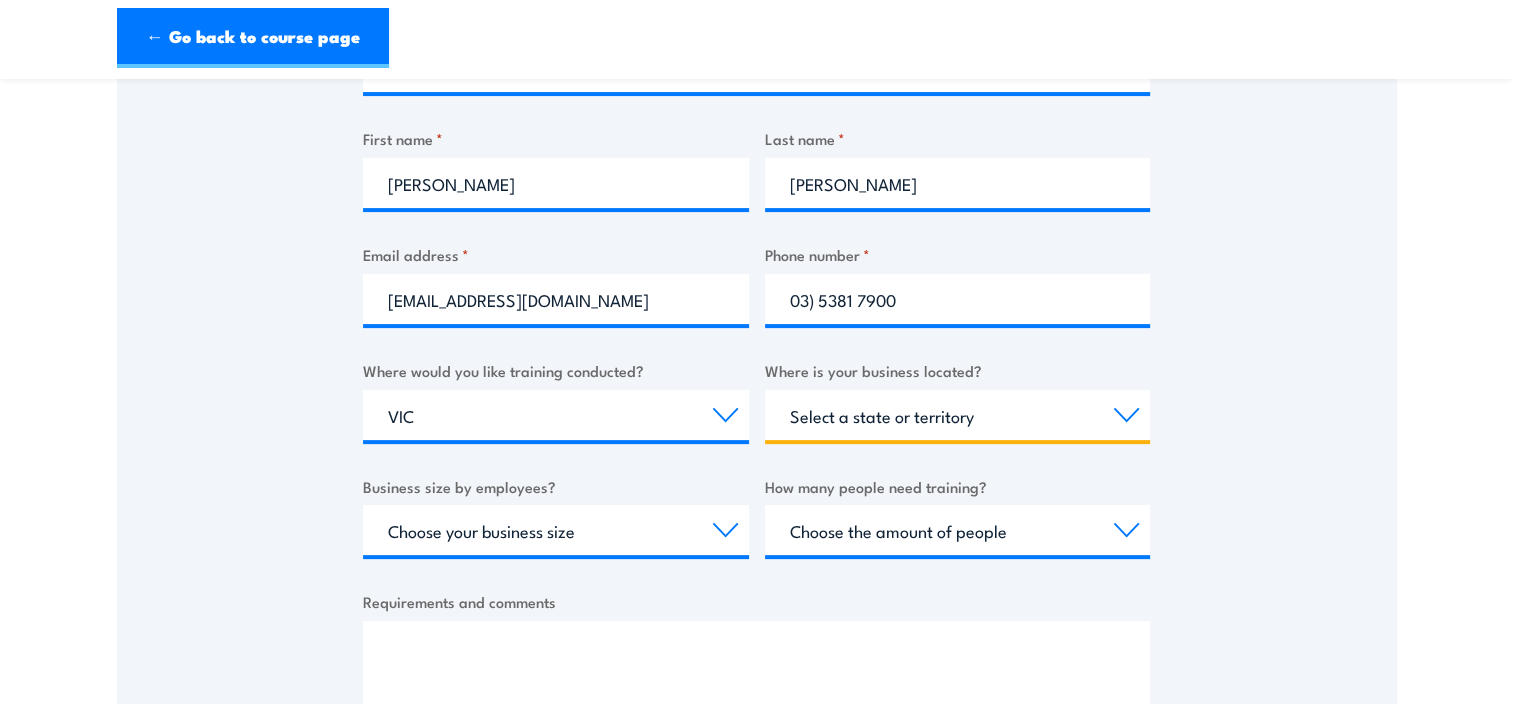 click on "Select a state or territory QLD NSW VIC SA ACT WA TAS NT" at bounding box center [958, 415] 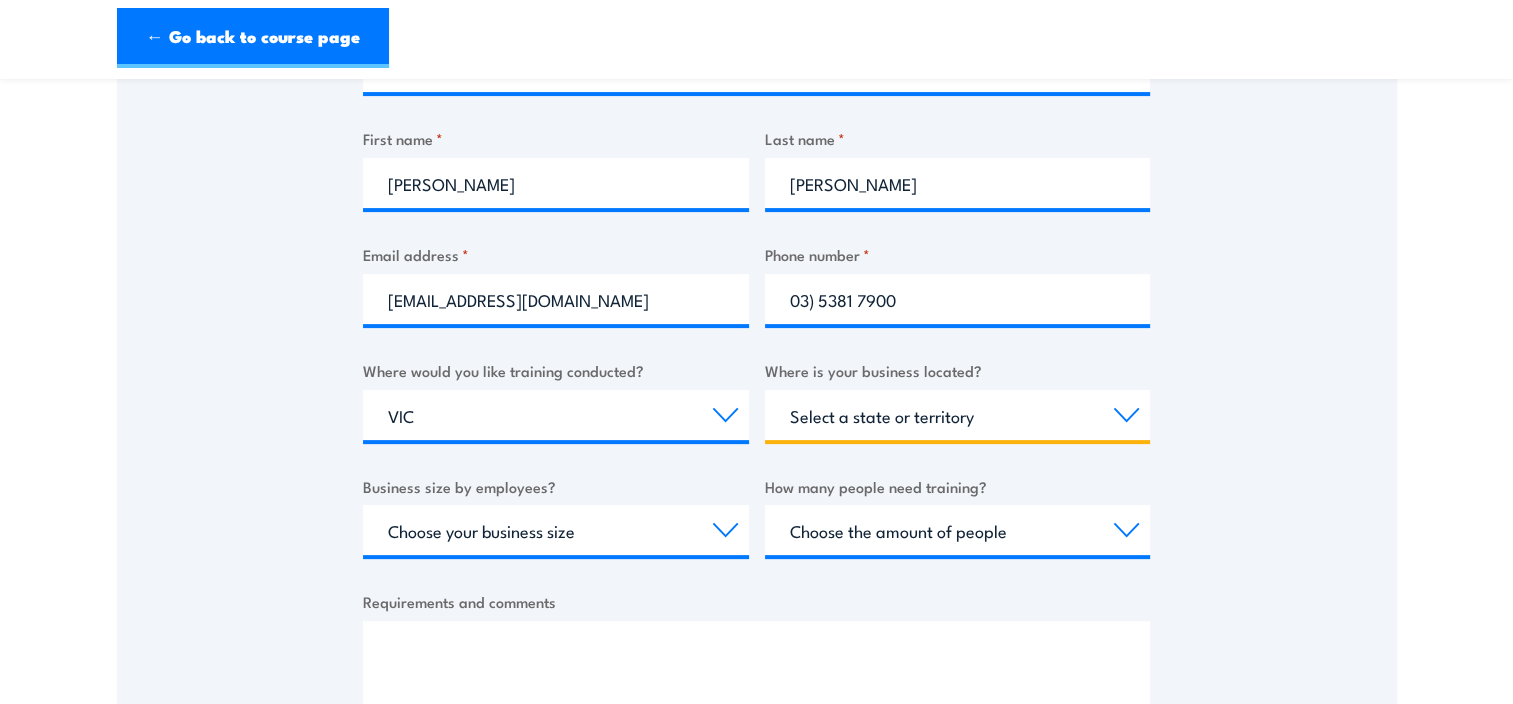 select on "VIC" 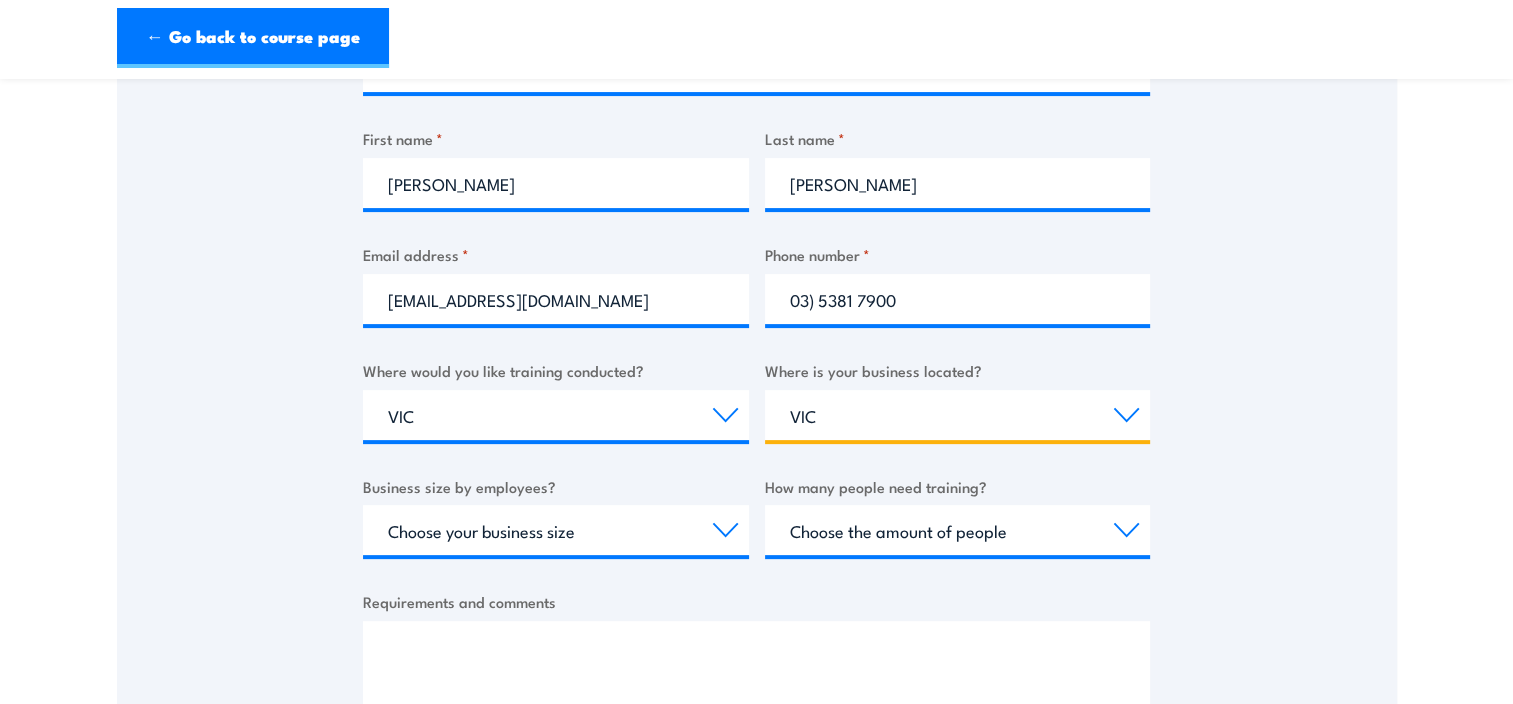 click on "Select a state or territory QLD NSW VIC SA ACT WA TAS NT" at bounding box center [958, 415] 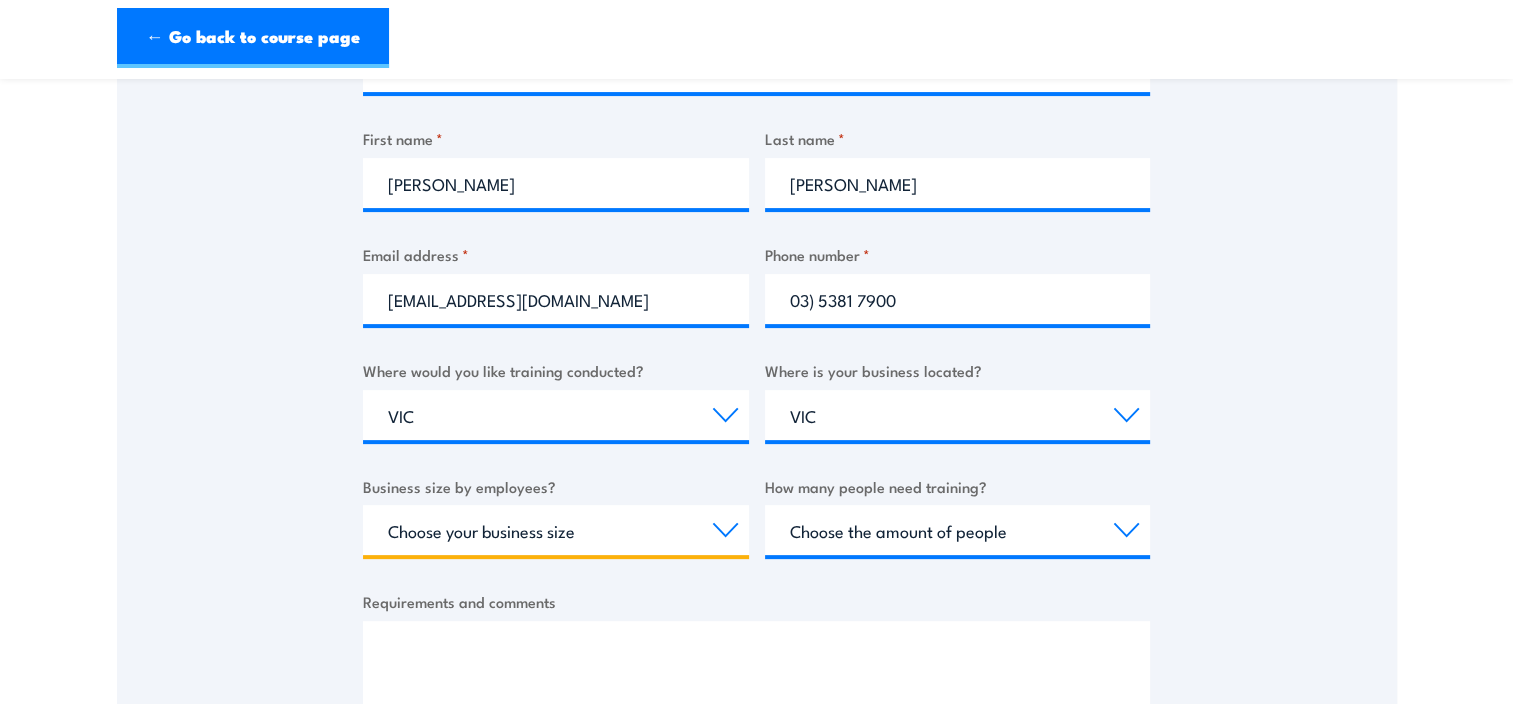 click on "Choose your business size 1 to 19 20 to 199 200+" at bounding box center [556, 530] 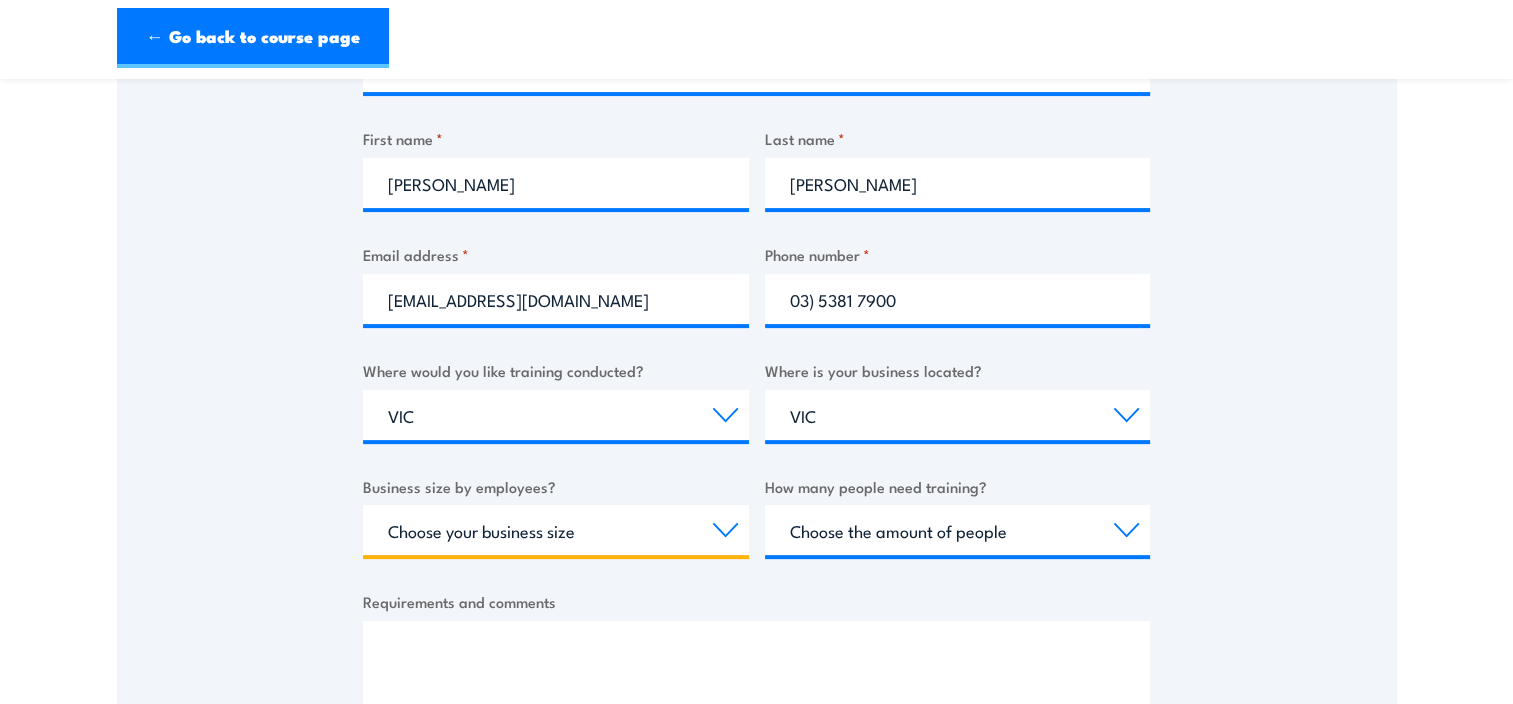 select on "20 to 199" 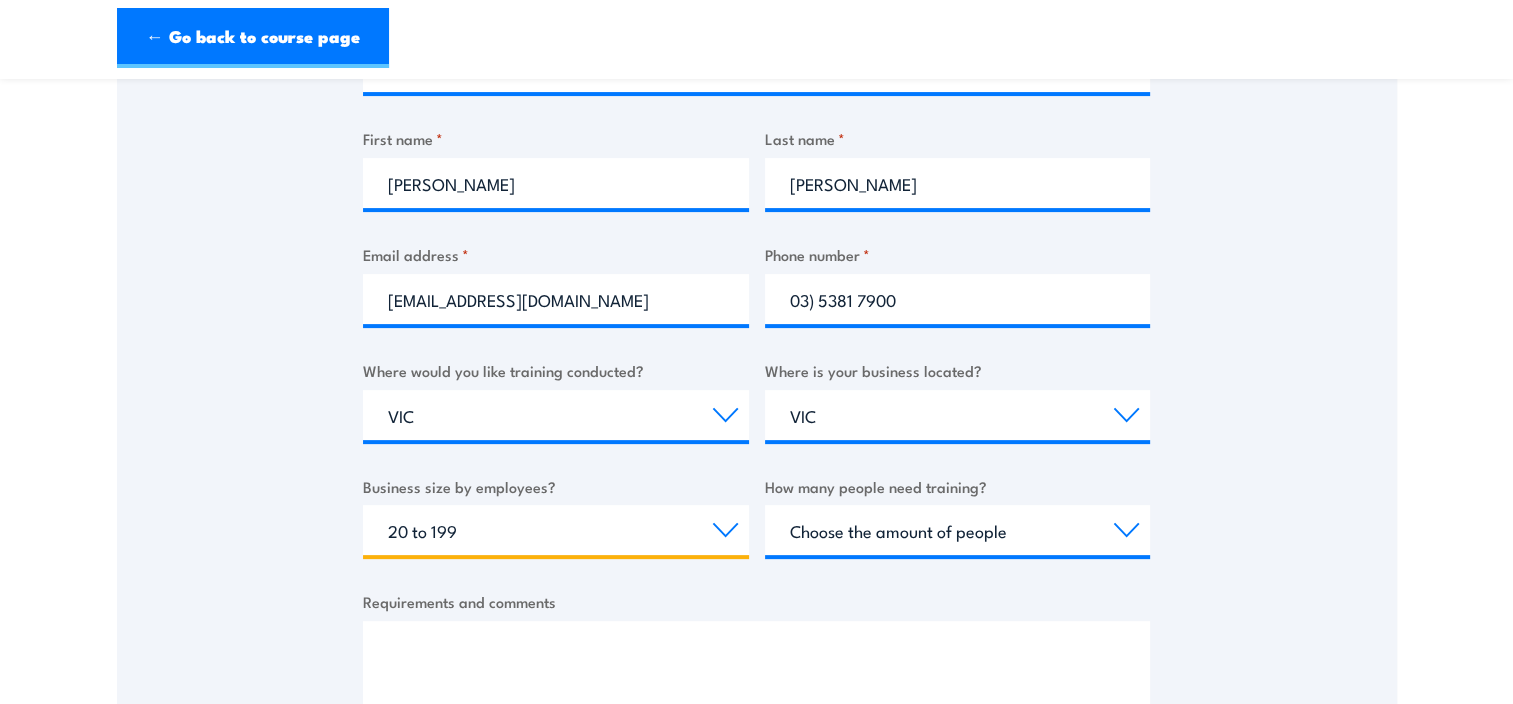 click on "Choose your business size 1 to 19 20 to 199 200+" at bounding box center (556, 530) 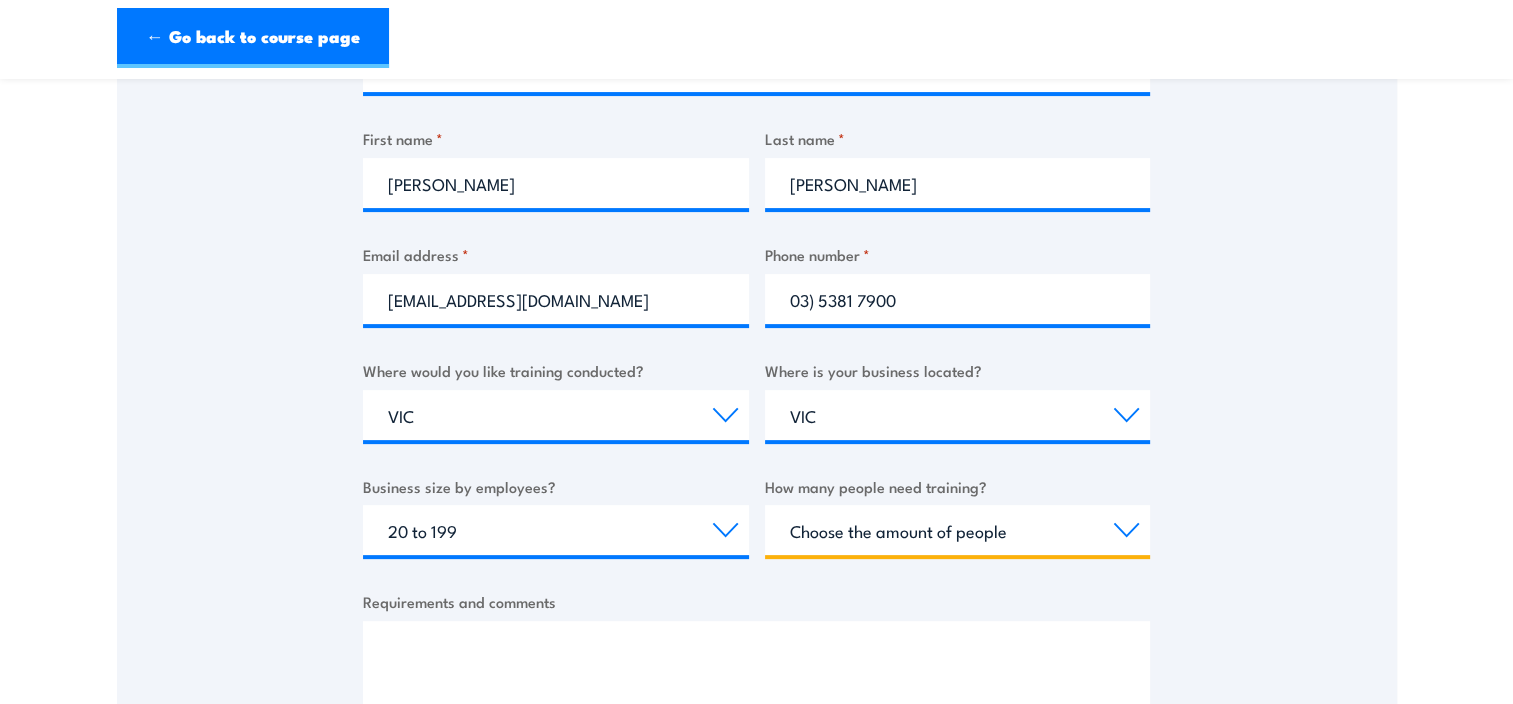 click on "Choose the amount of people 1 to 4 5 to 19 20+" at bounding box center [958, 530] 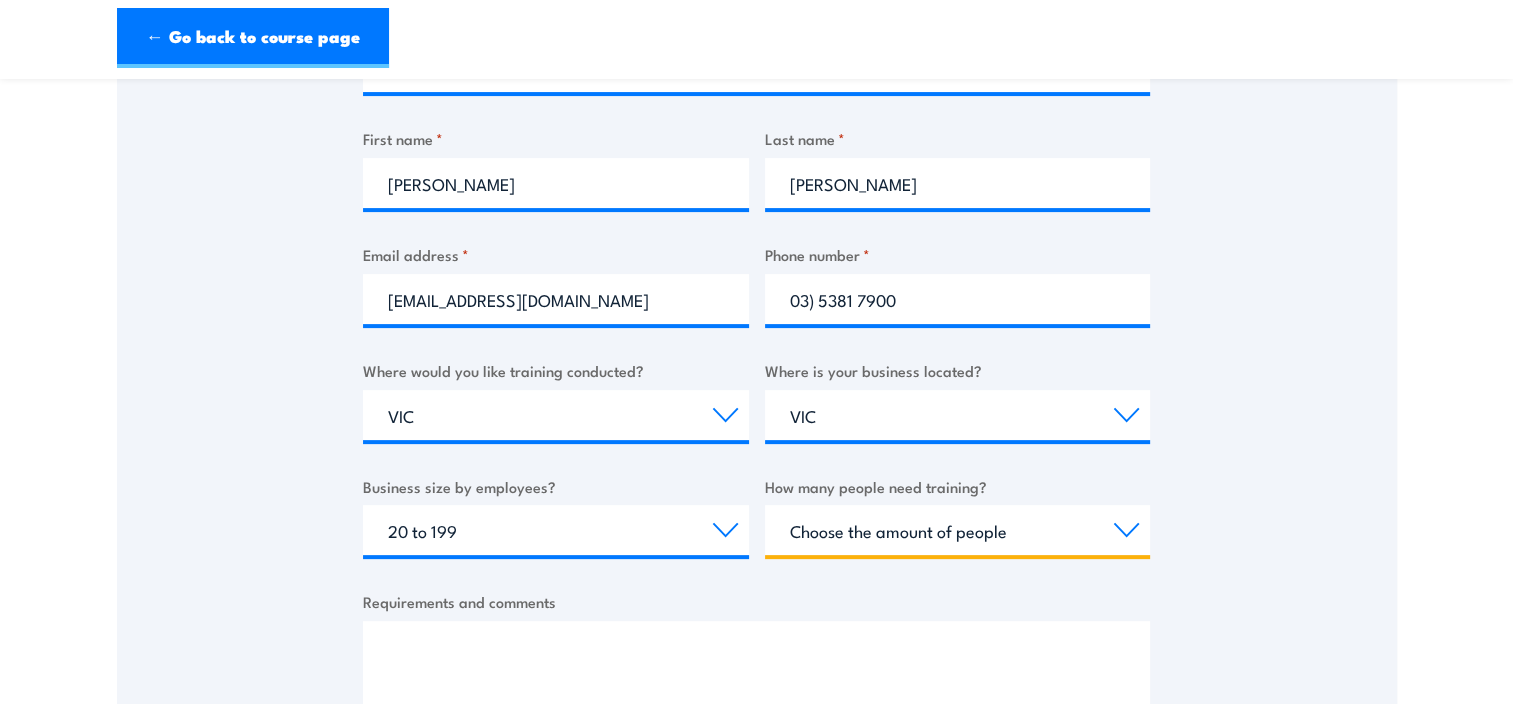 select on "5 to 19" 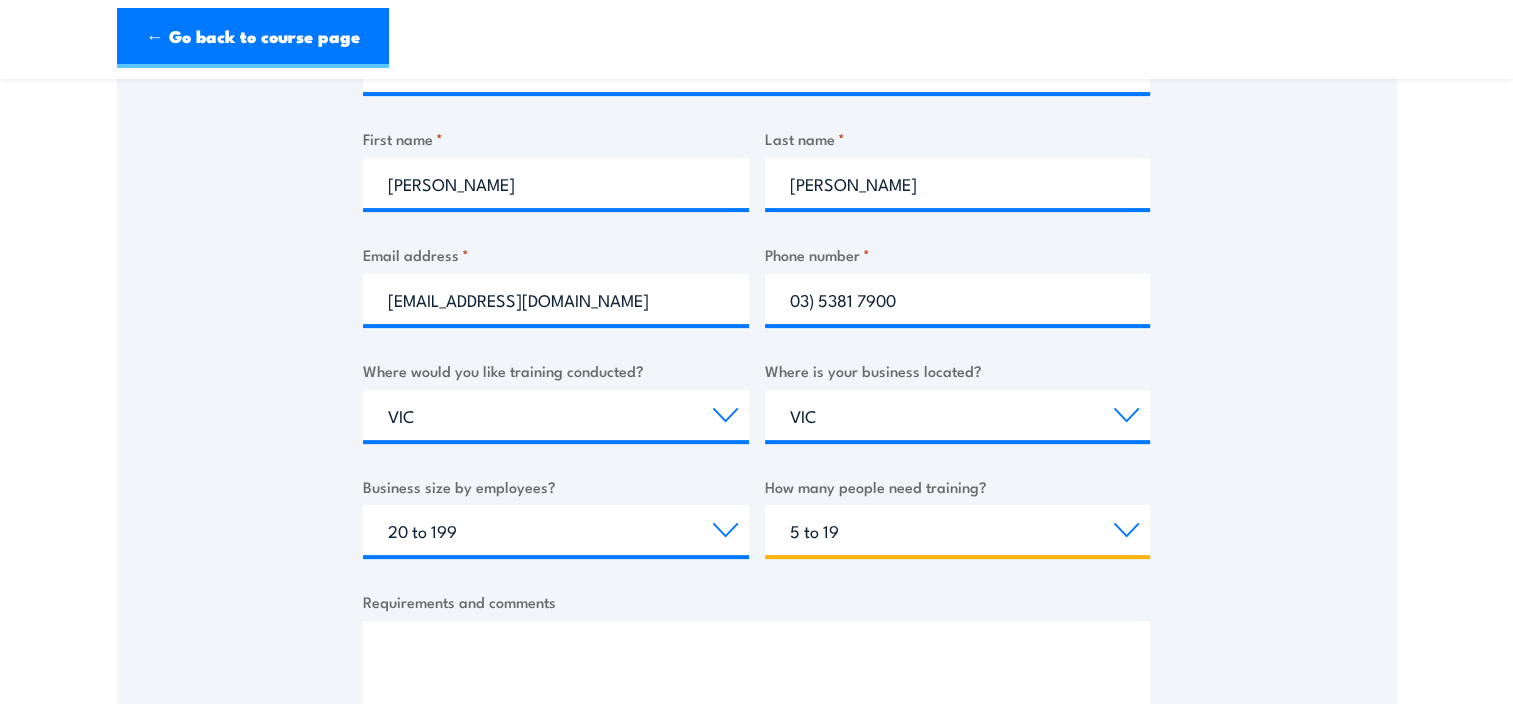 click on "Choose the amount of people 1 to 4 5 to 19 20+" at bounding box center [958, 530] 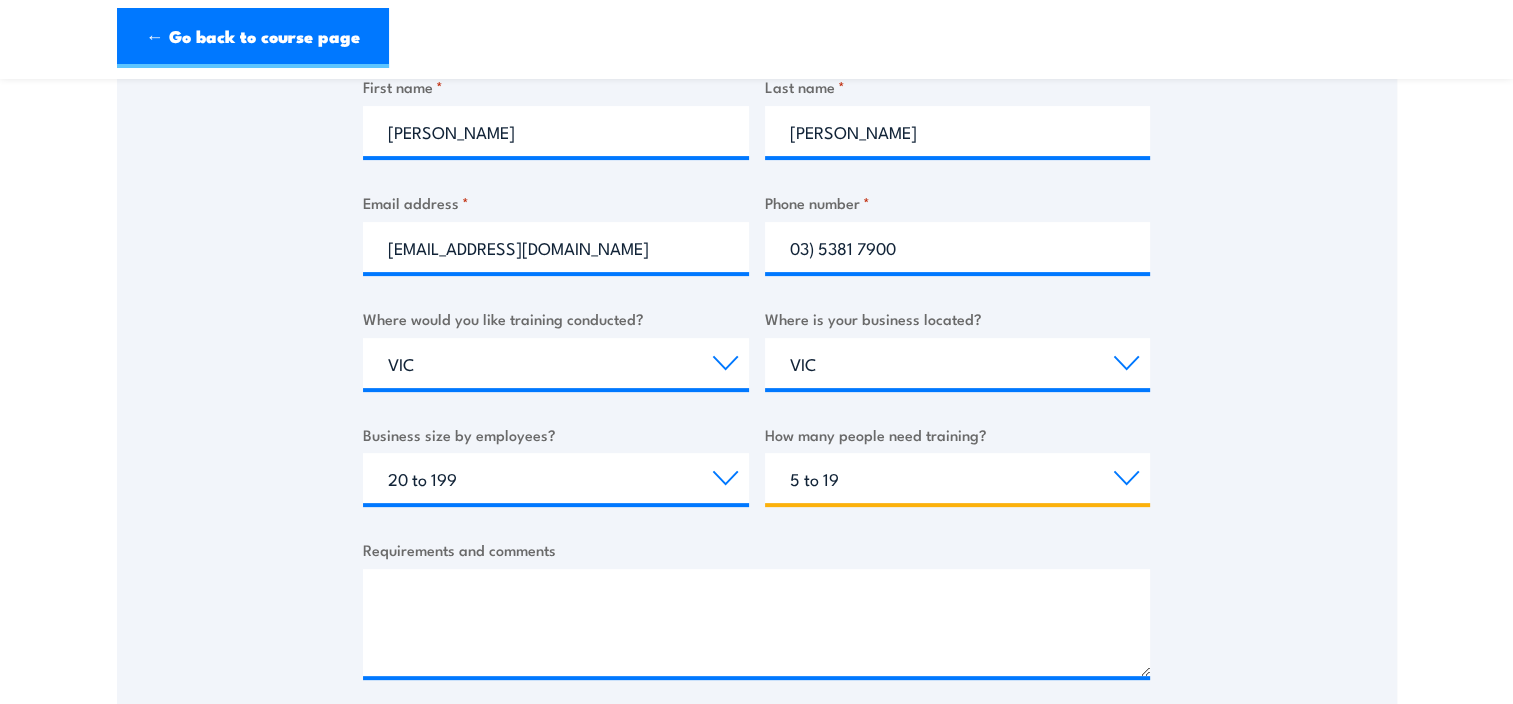 scroll, scrollTop: 600, scrollLeft: 0, axis: vertical 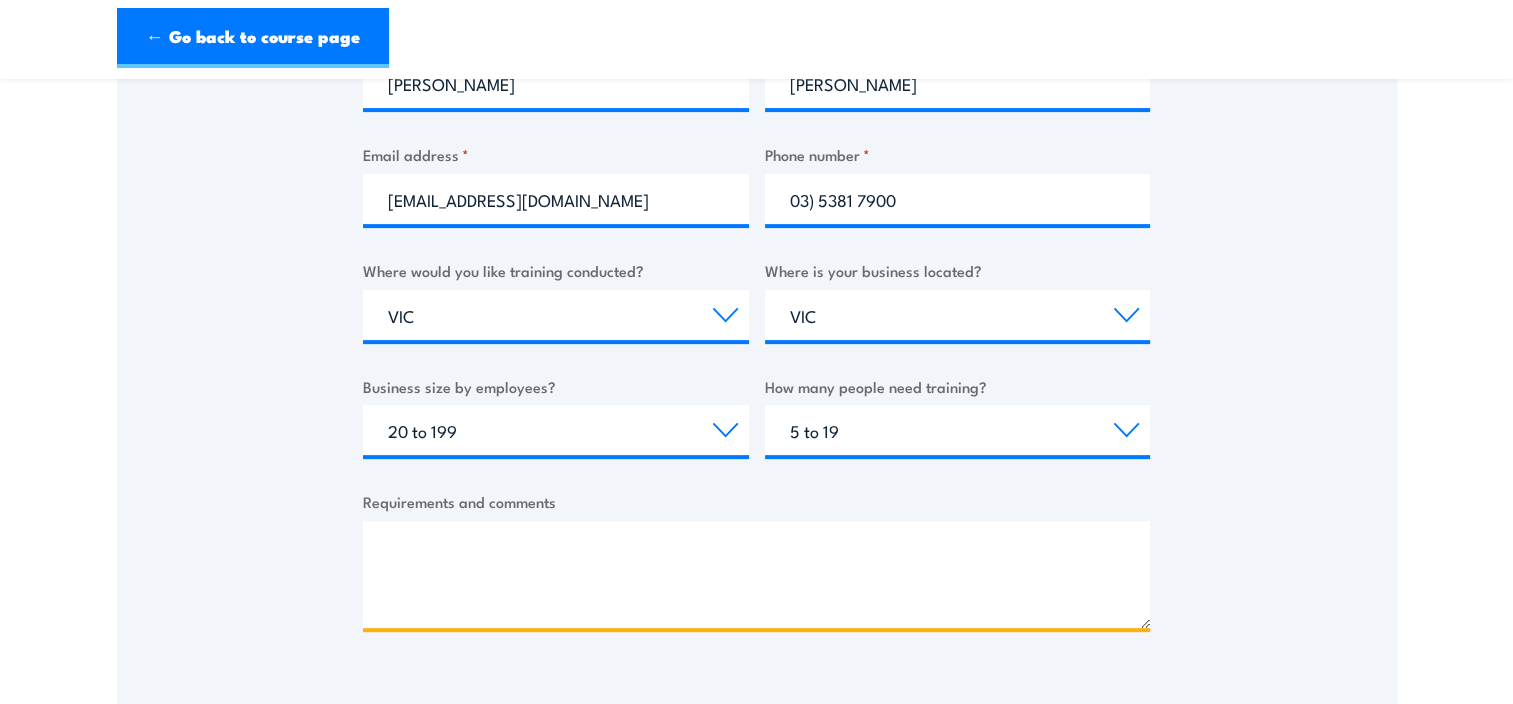 click on "Requirements and comments" at bounding box center (756, 574) 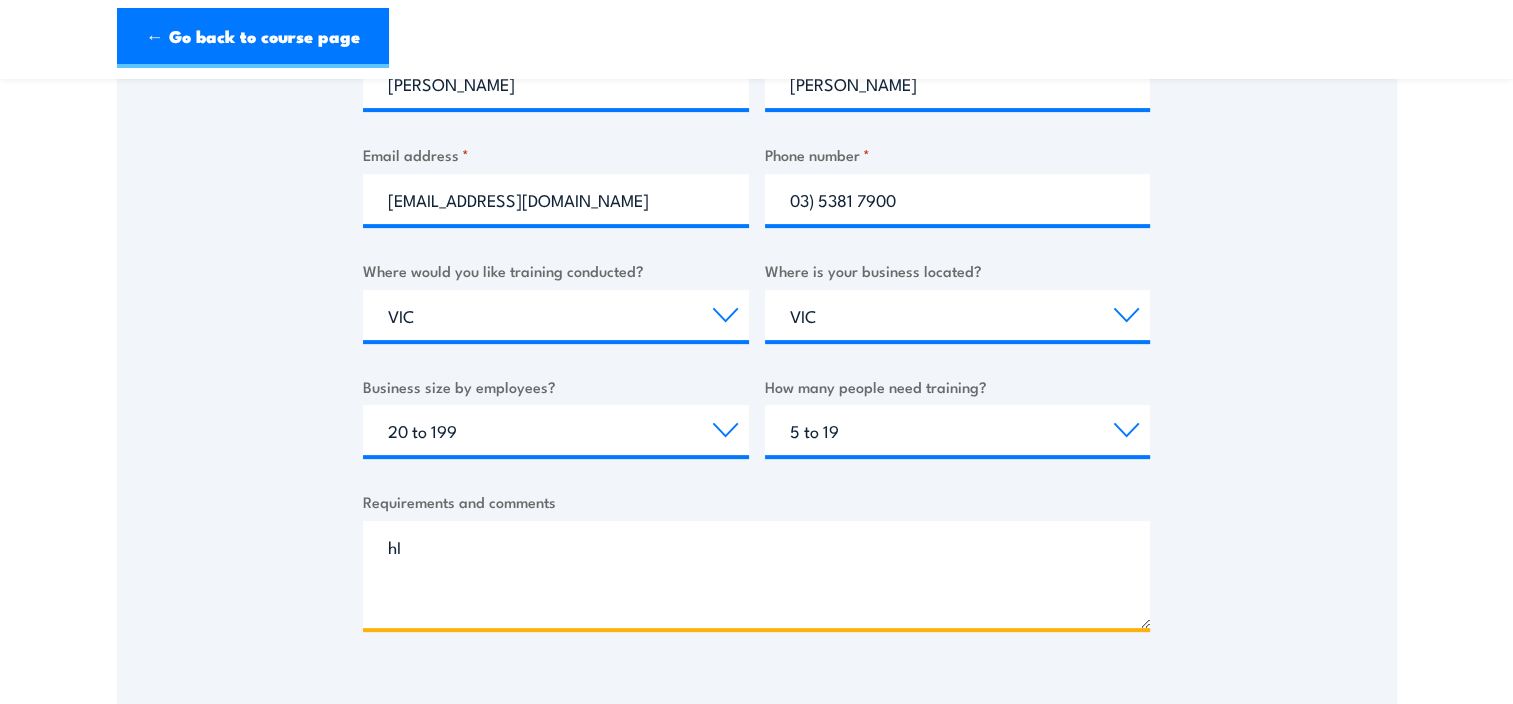 type on "h" 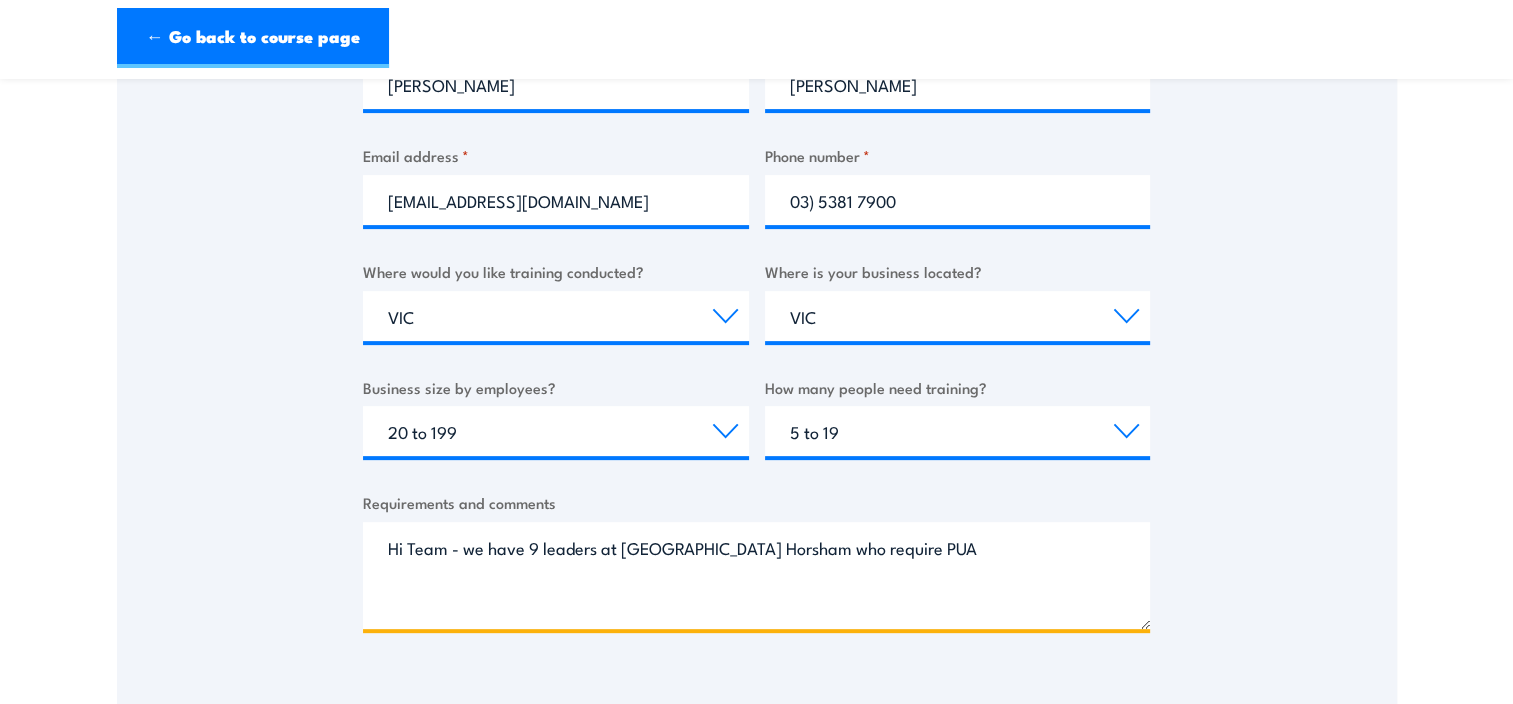 scroll, scrollTop: 600, scrollLeft: 0, axis: vertical 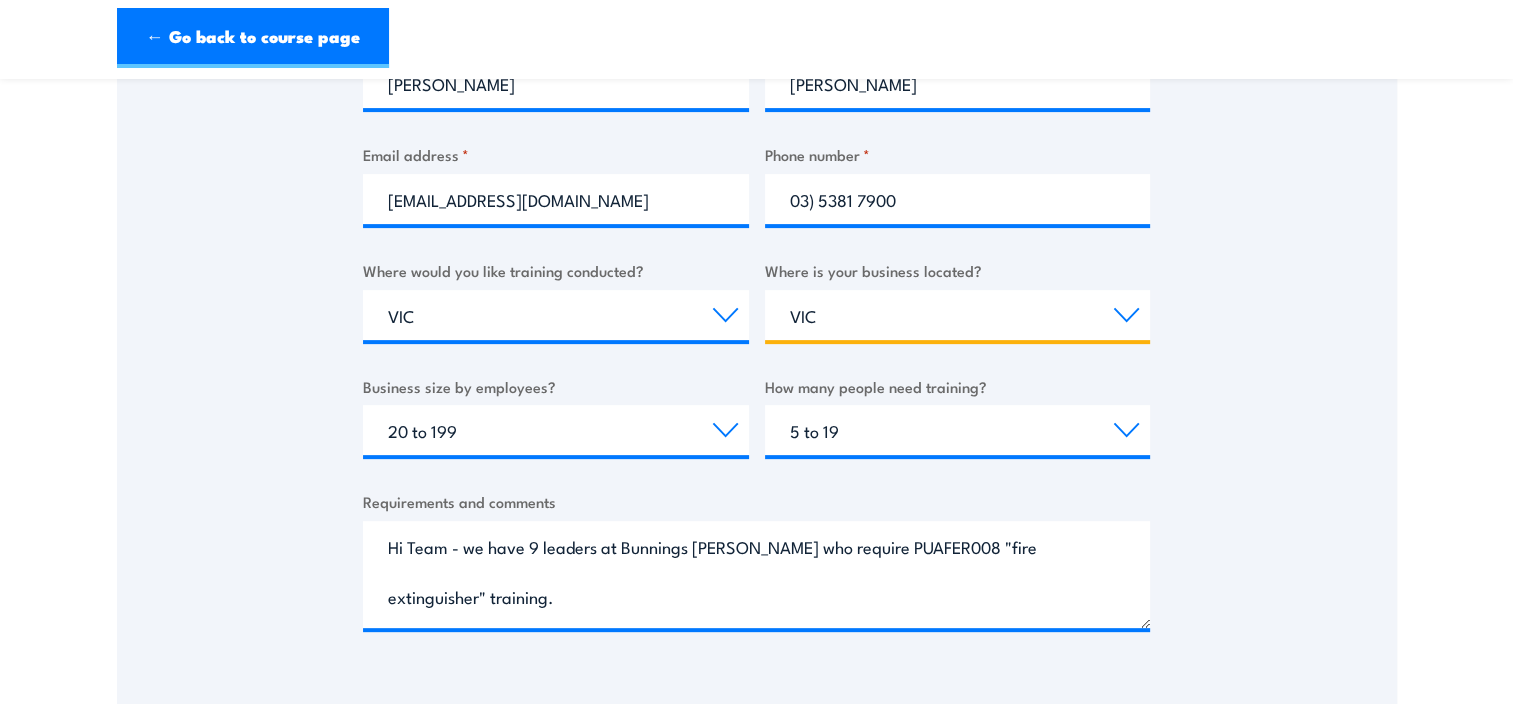 click on "Select a state or territory QLD NSW VIC SA ACT WA TAS NT" at bounding box center [958, 315] 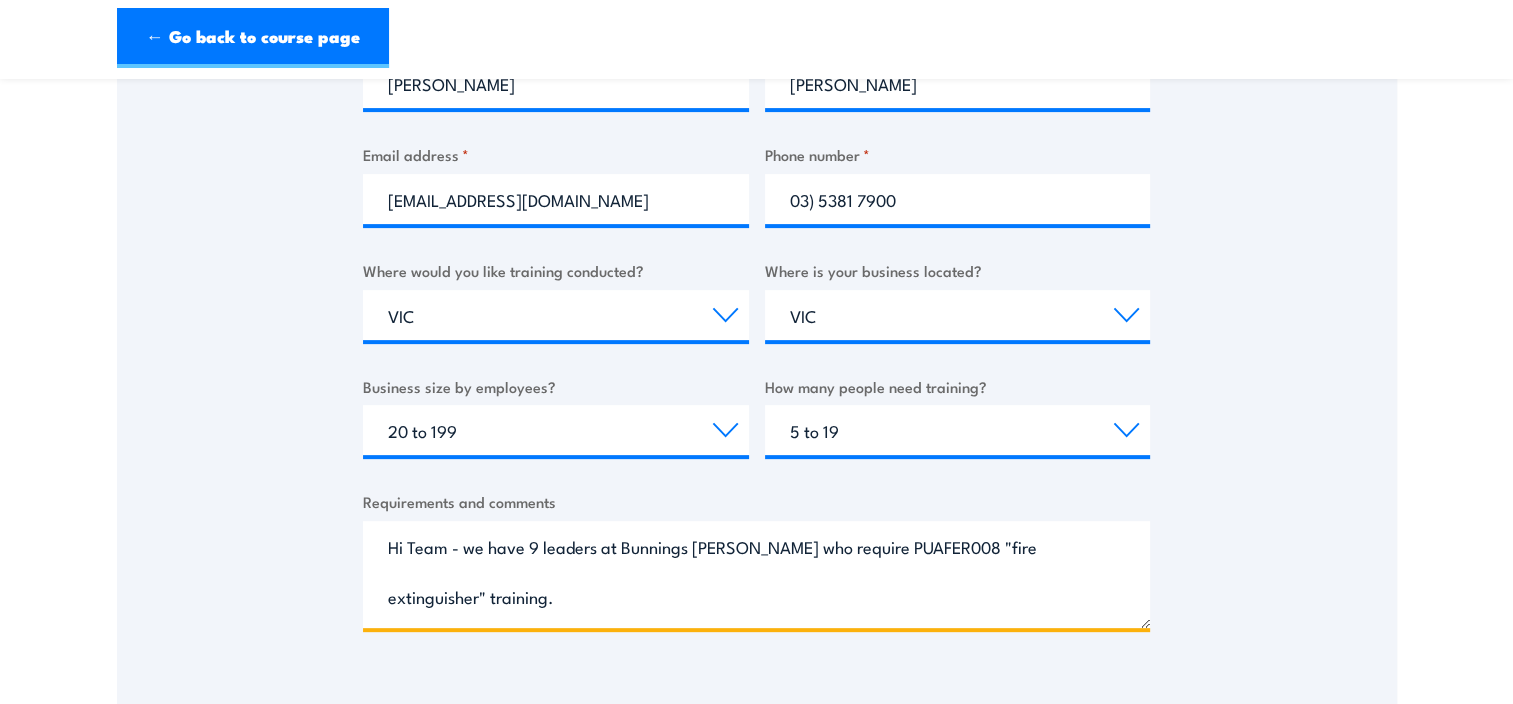 click on "Hi Team - we have 9 leaders at Bunnings Horsham who require PUAFER008 "fire extinguisher" training." at bounding box center [756, 574] 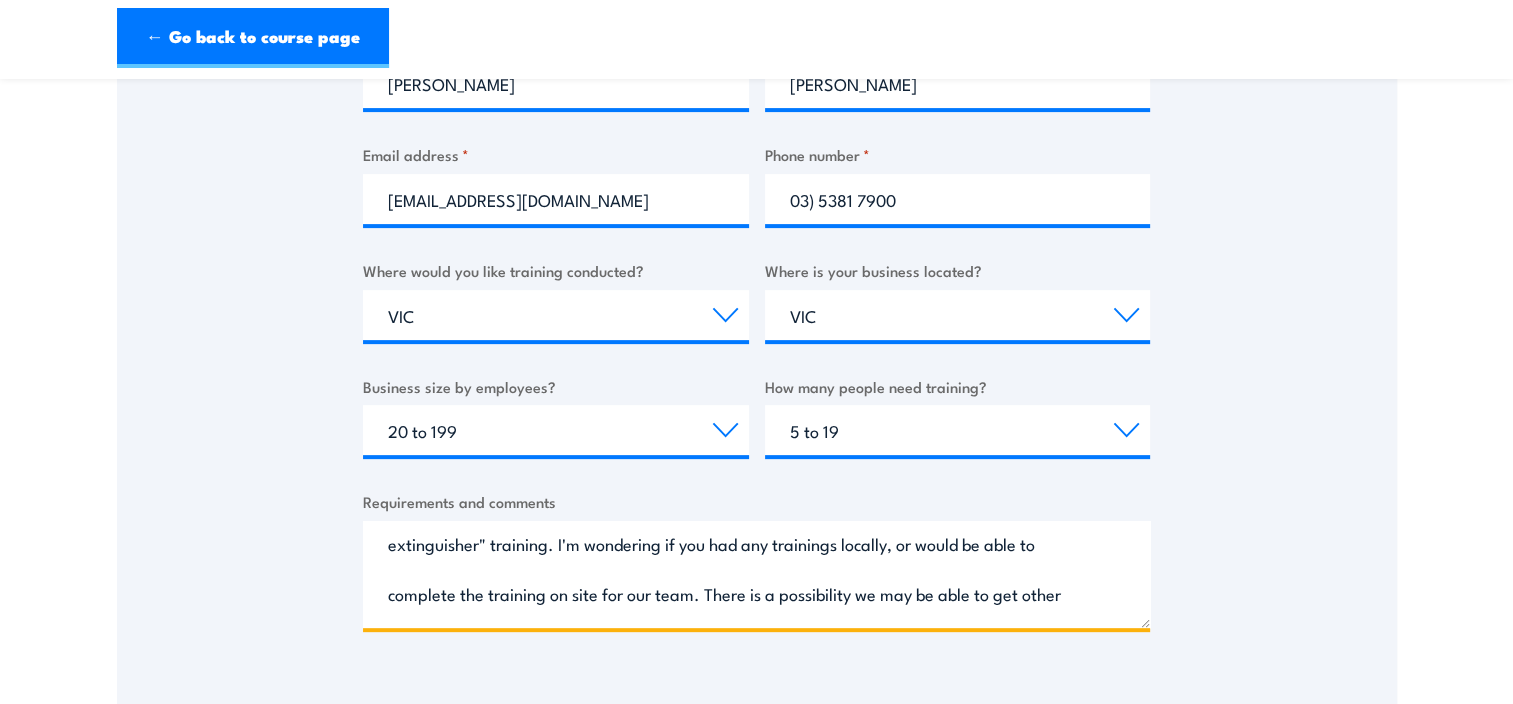scroll, scrollTop: 100, scrollLeft: 0, axis: vertical 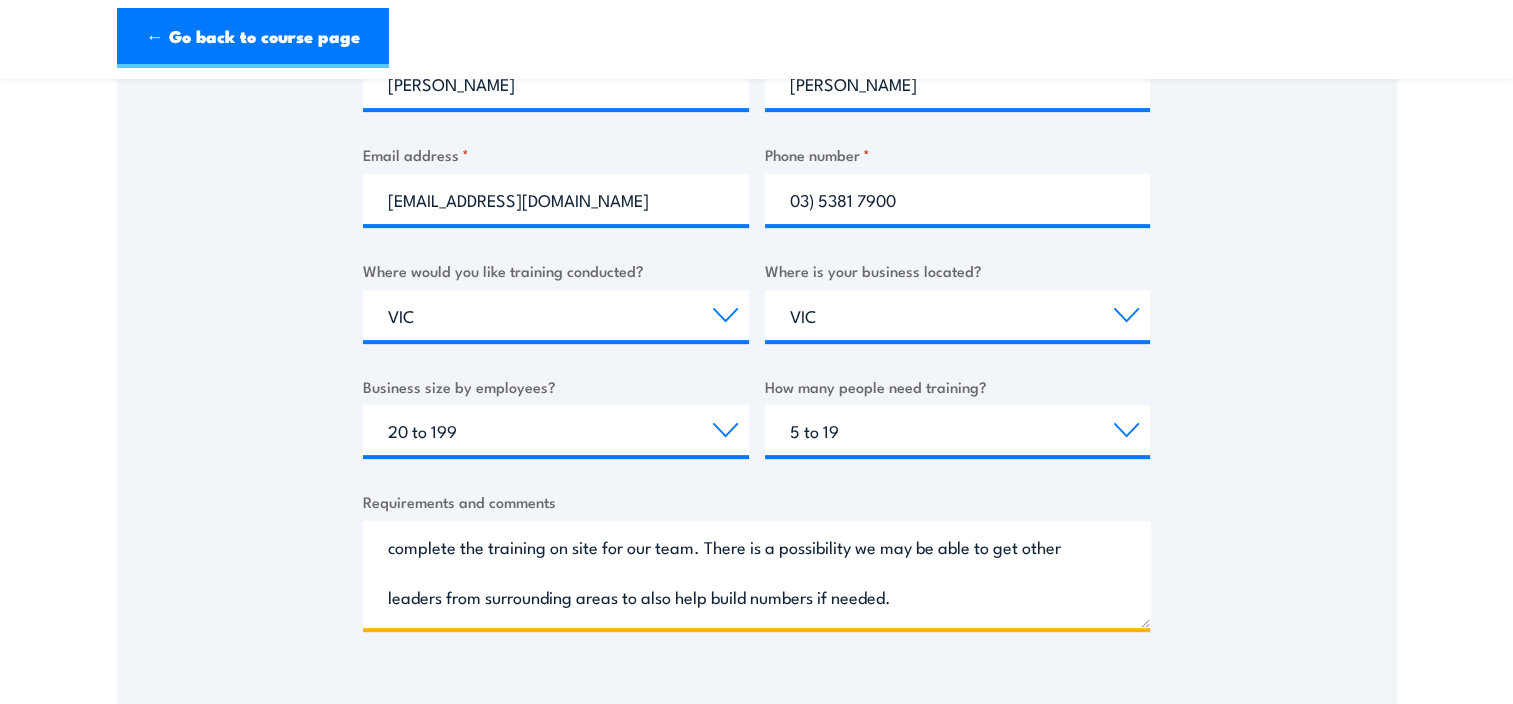 click on "Hi Team - we have 9 leaders at Bunnings Horsham who require PUAFER008 "fire extinguisher" training. I'm wondering if you had any trainings locally, or would be able to complete the training on site for our team. There is a possibility we may be able to get other leaders from surrounding areas to also help build numbers if needed.
If possible" at bounding box center (756, 574) 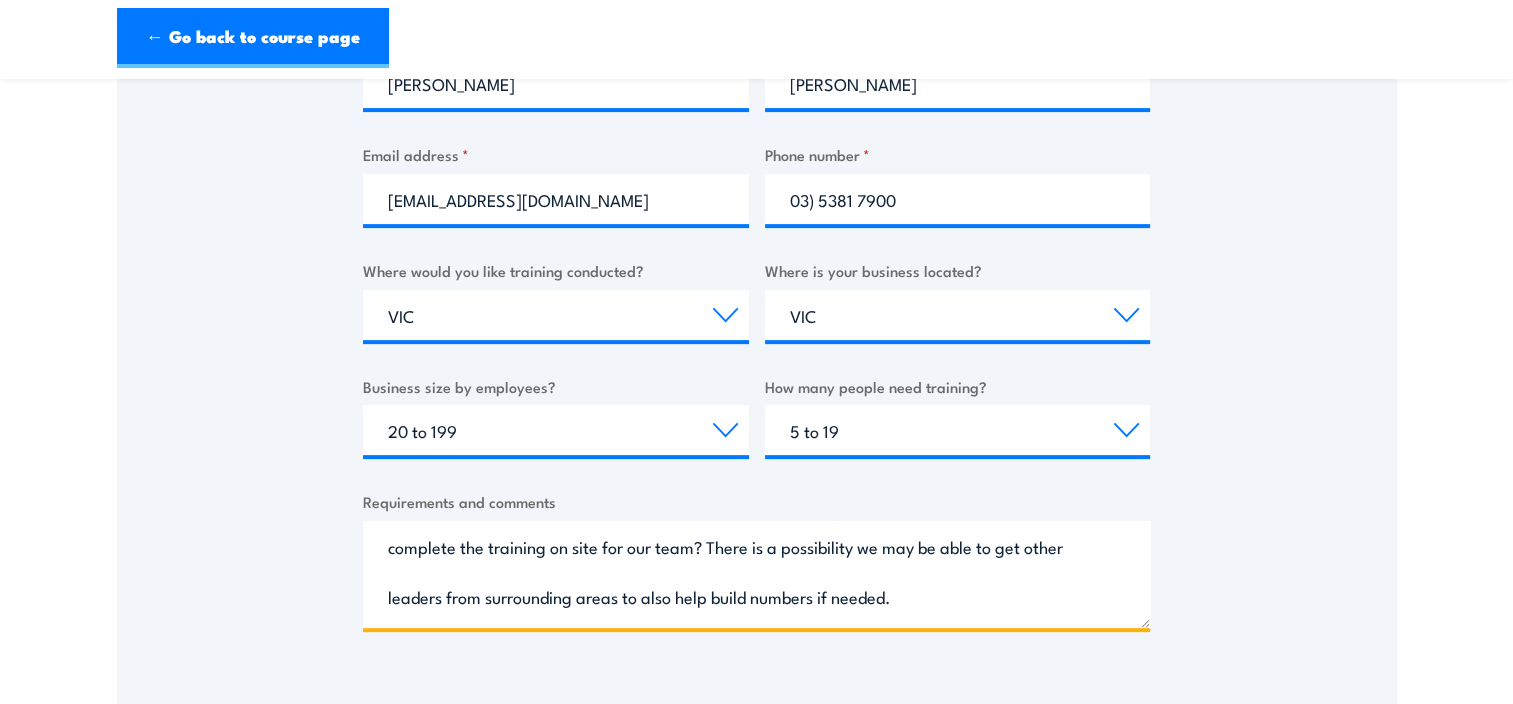 click on "Hi Team - we have 9 leaders at Bunnings Horsham who require PUAFER008 "fire extinguisher" training. I'm wondering if you had any trainings locally, or would be able to complete the training on site for our team? There is a possibility we may be able to get other leaders from surrounding areas to also help build numbers if needed.
If possible" at bounding box center (756, 574) 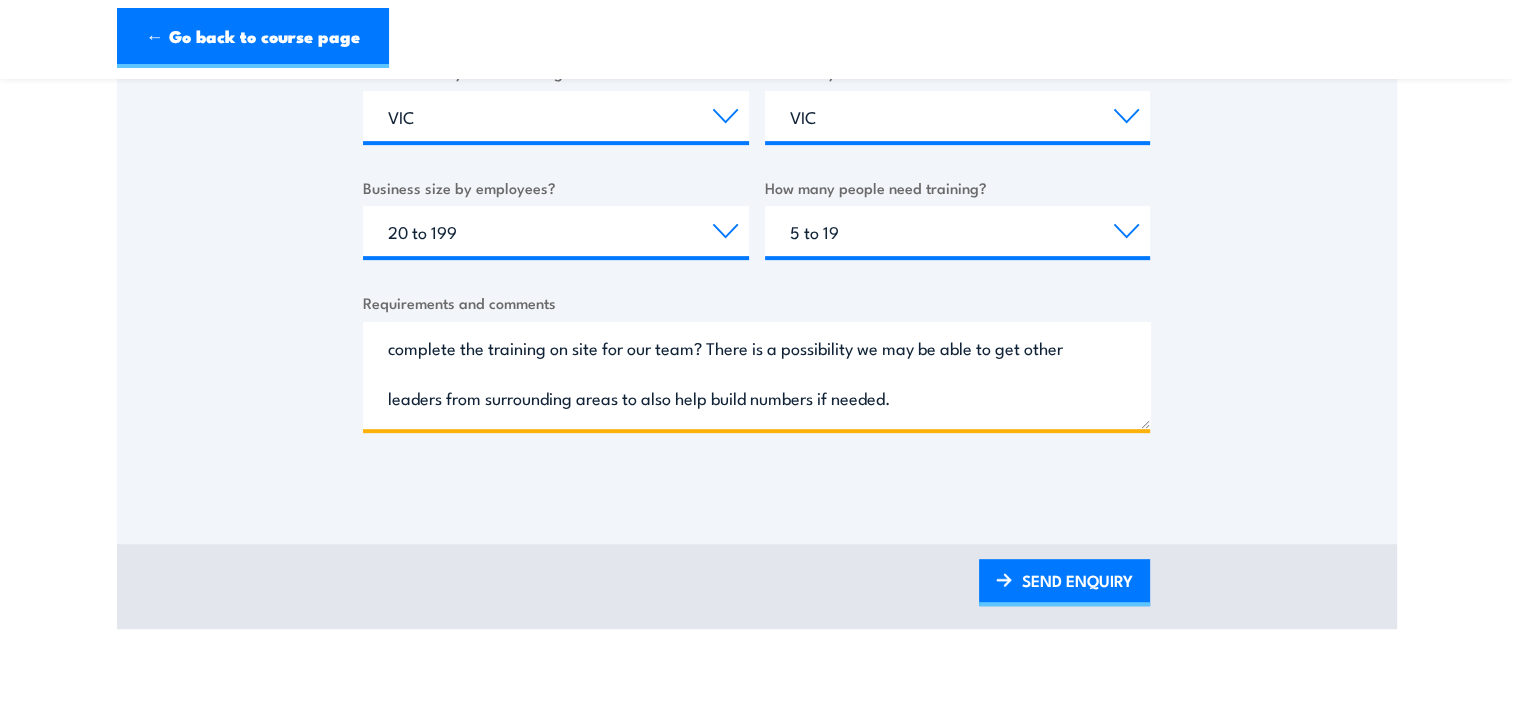 scroll, scrollTop: 800, scrollLeft: 0, axis: vertical 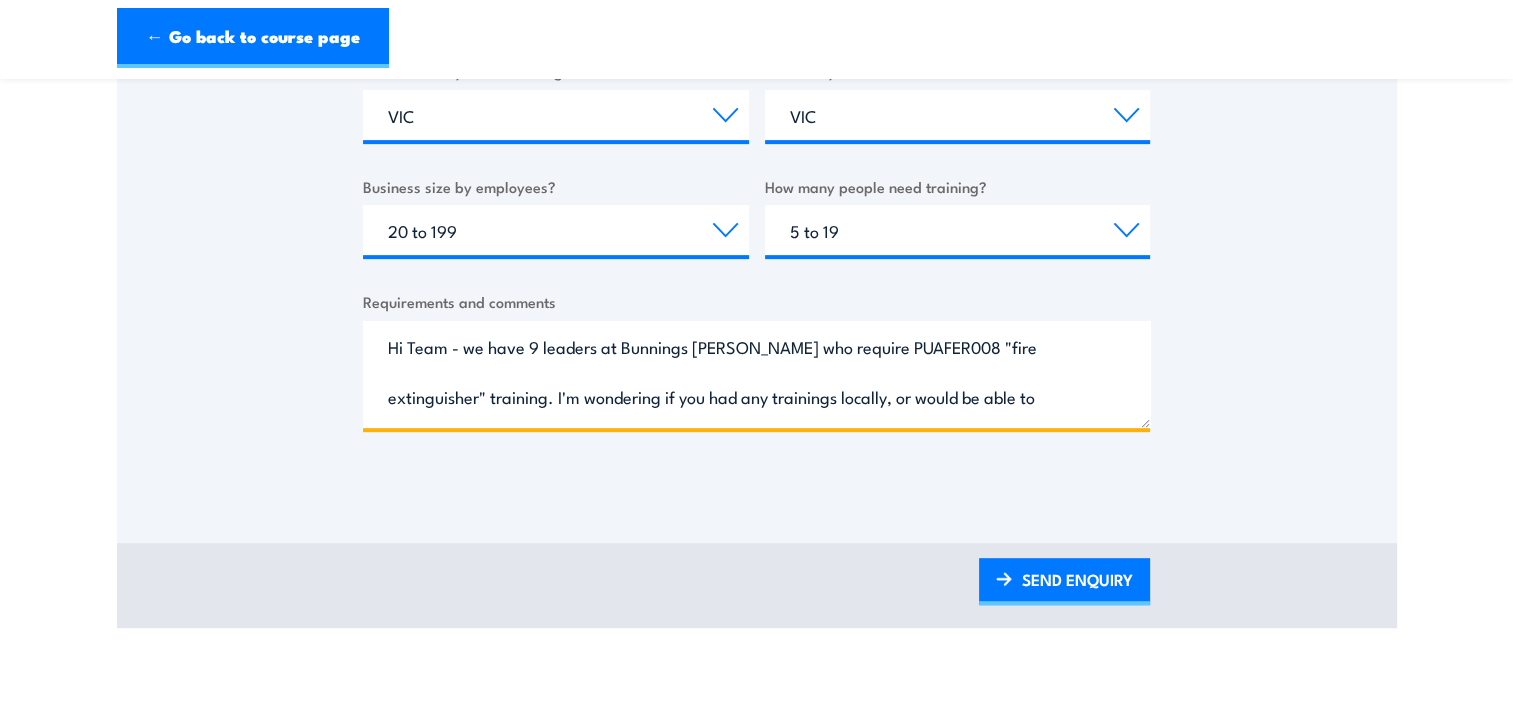 click on "Hi Team - we have 9 leaders at Bunnings Horsham who require PUAFER008 "fire extinguisher" training. I'm wondering if you had any trainings locally, or would be able to complete the training on site for our team? There is a possibility we may be able to get other leaders from surrounding areas to also help build numbers if needed. We would be looking to train ASAP if you were able to accommodate.
Kind regards,
Casey Wilson
Store Manager - Bunnings Horsham" at bounding box center [756, 374] 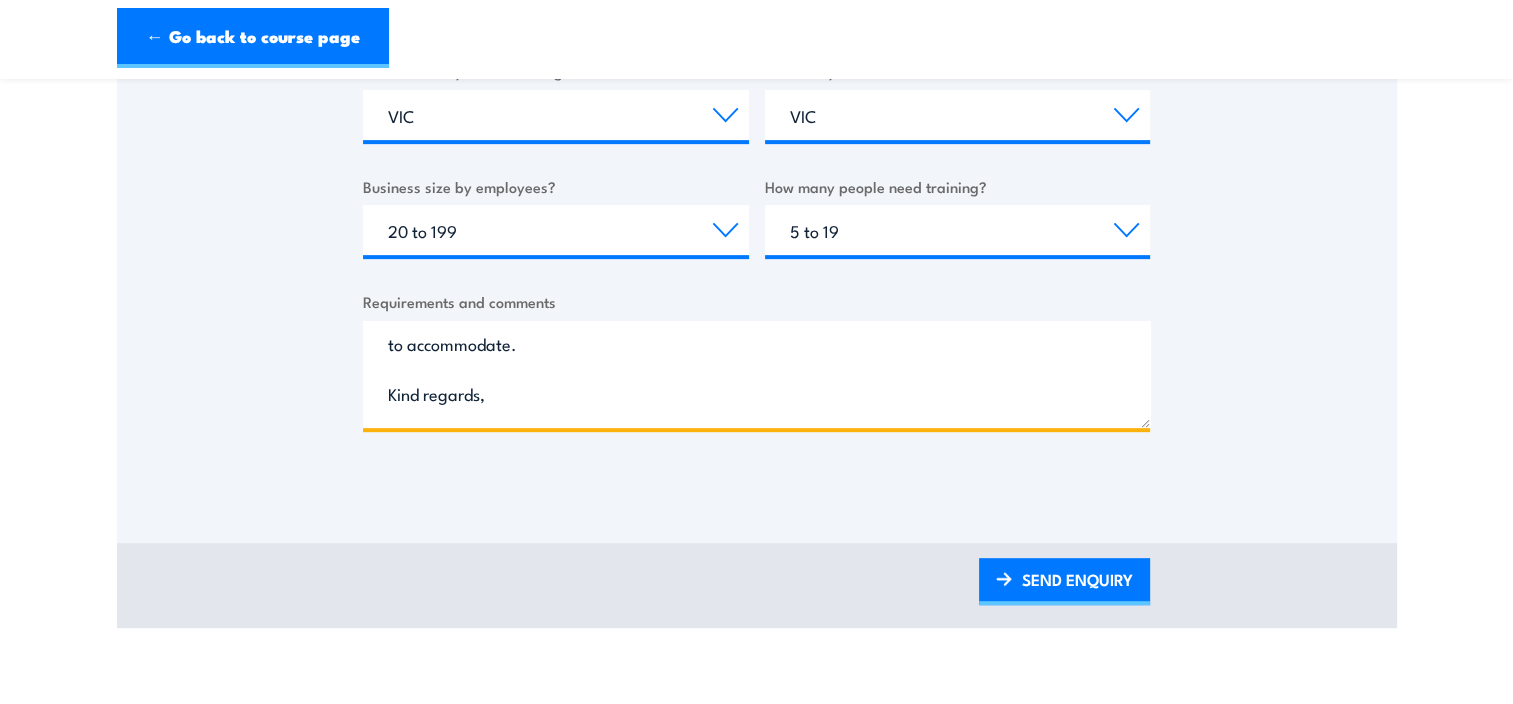 scroll, scrollTop: 300, scrollLeft: 0, axis: vertical 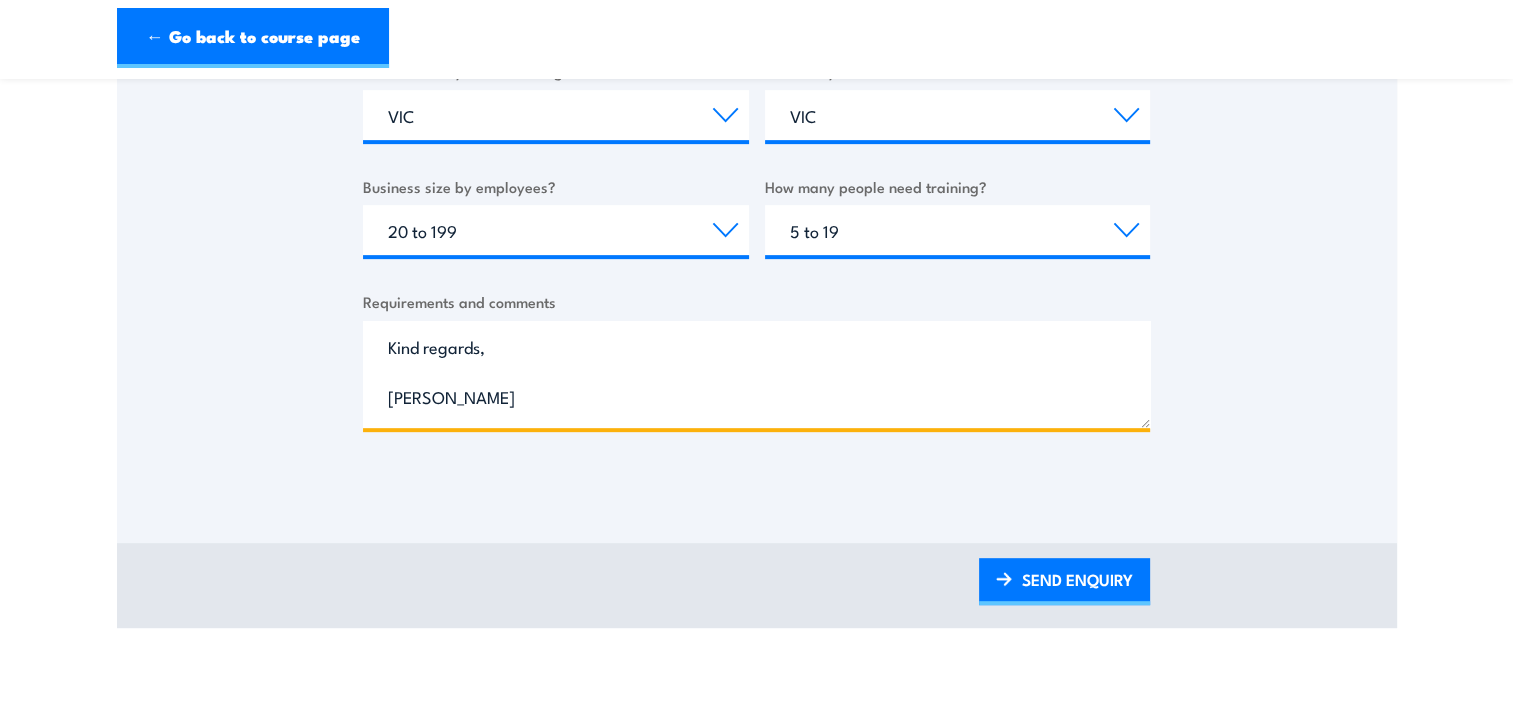click on "Hi Team -
We have 9 leaders at Bunnings Horsham who require PUAFER008 "fire extinguisher" training. I'm wondering if you had any trainings locally, or would be able to complete the training on site for our team? There is a possibility we may be able to get other leaders from surrounding areas to also help build numbers if needed. We would be looking to train ASAP if you were able to accommodate.
Kind regards,
Casey Wilson
Store Manager - Bunnings Horsham" at bounding box center [756, 374] 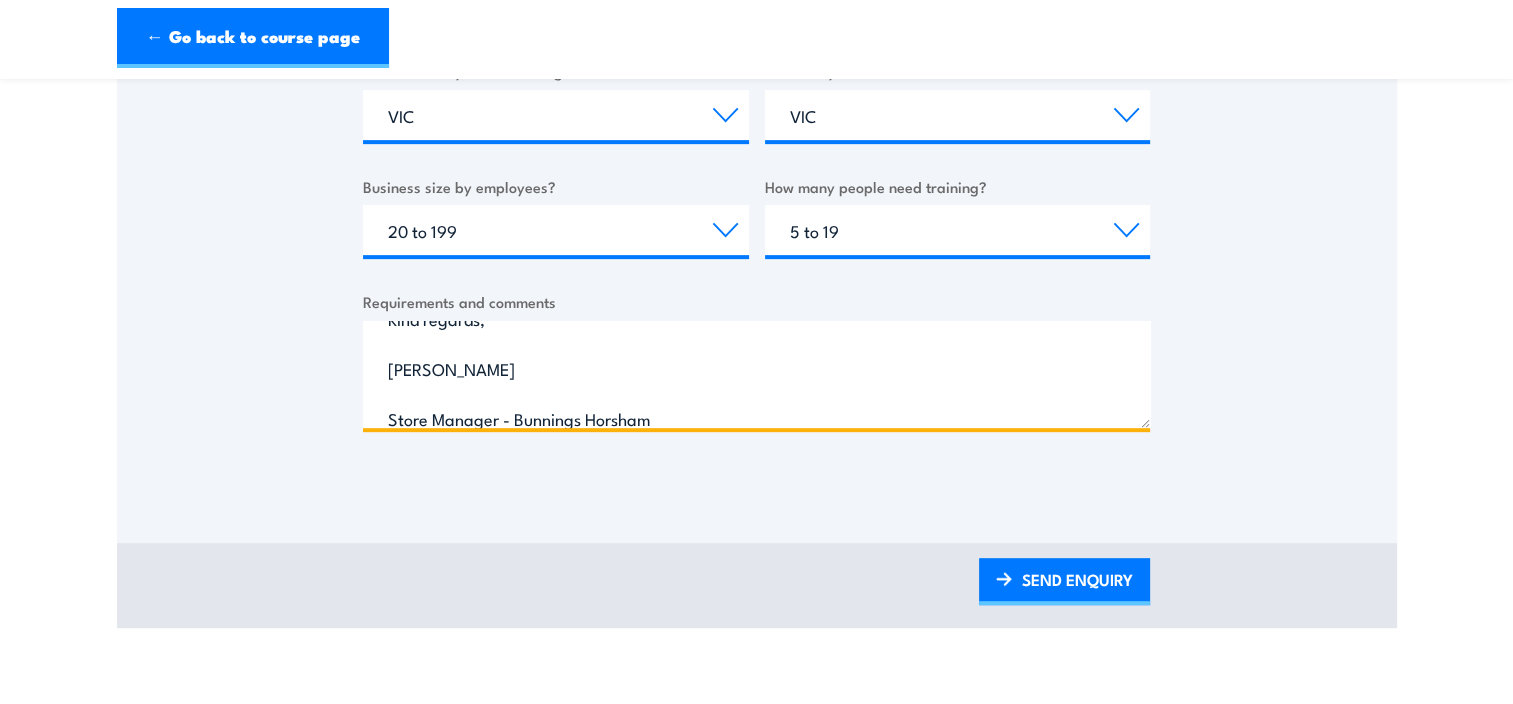 scroll, scrollTop: 343, scrollLeft: 0, axis: vertical 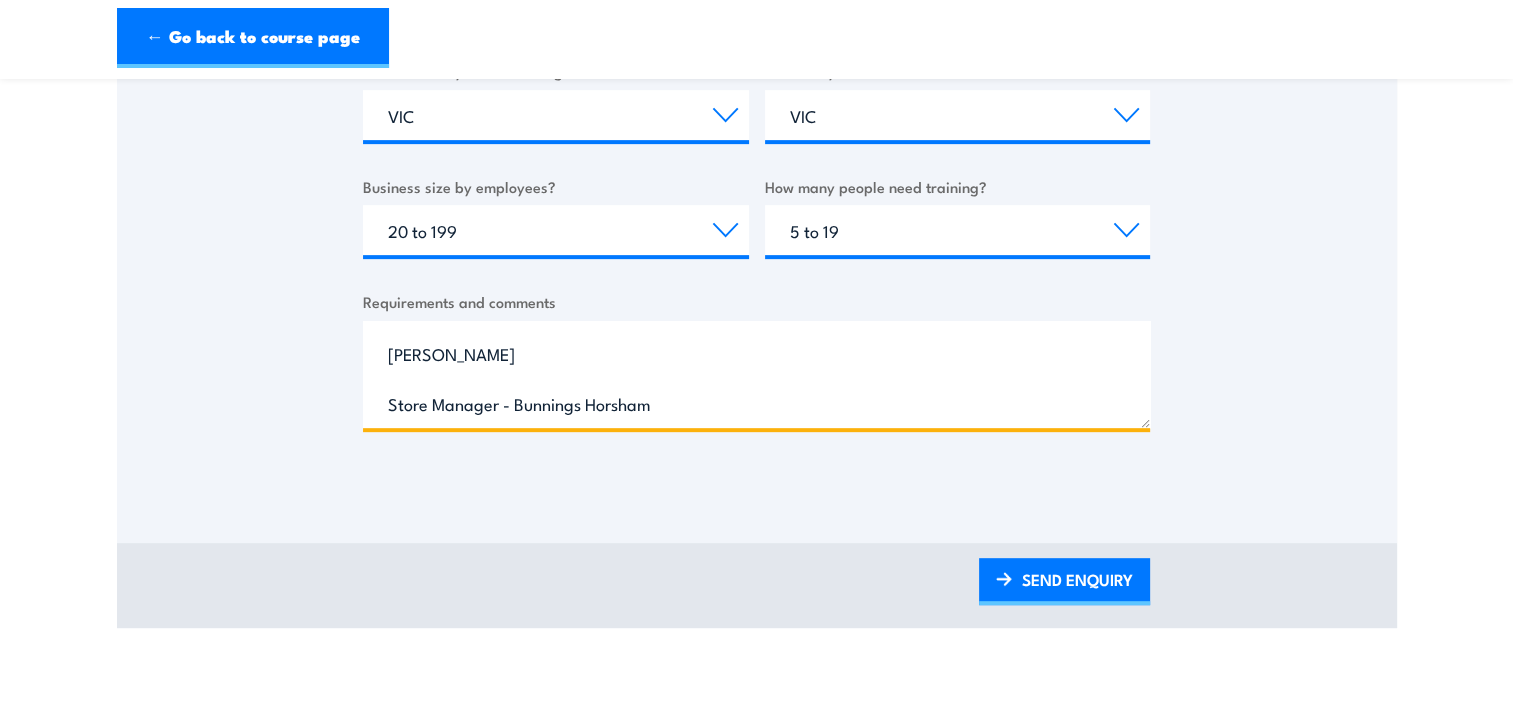 click on "Hi Team -
We have 9 leaders at Bunnings Horsham who require PUAFER008 "fire extinguisher" training. I'm wondering if you had any trainings locally, or would be able to complete the training on site for our team? There is a possibility we may be able to get other leaders from surrounding areas to also help build numbers if needed. We would be looking to train ASAP if you were able to accommodate.
Kind regards,
Casey Wilson
Store Manager - Bunnings Horsham" at bounding box center (756, 374) 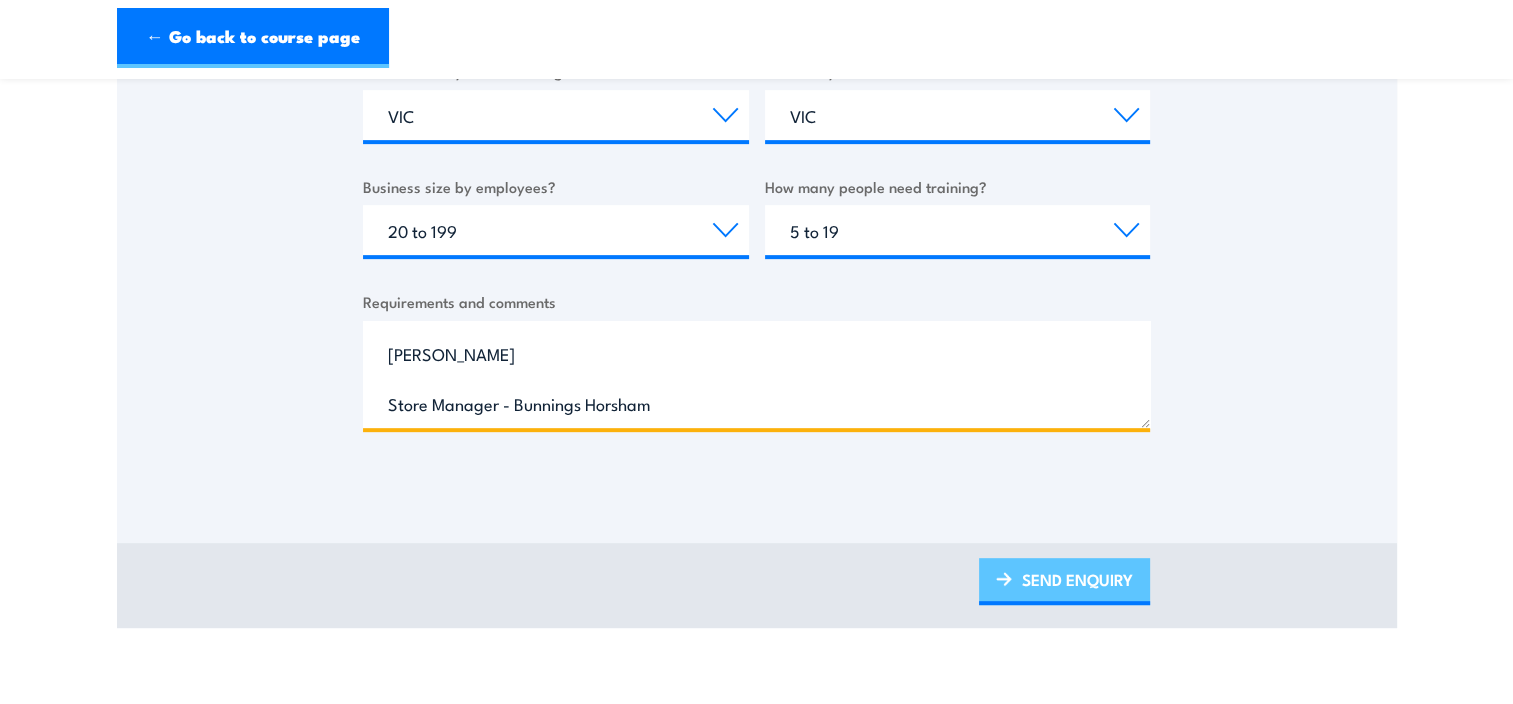 type on "Hi Team -
We have 9 leaders at Bunnings Horsham who require PUAFER008 "fire extinguisher" training. I'm wondering if you had any trainings locally, or would be able to complete the training on site for our team? There is a possibility we may be able to get other leaders from surrounding areas to also help build numbers if needed. We would be looking to train ASAP if you were able to accommodate.
Kind regards,
Casey Wilson
Store Manager - Bunnings Horsham" 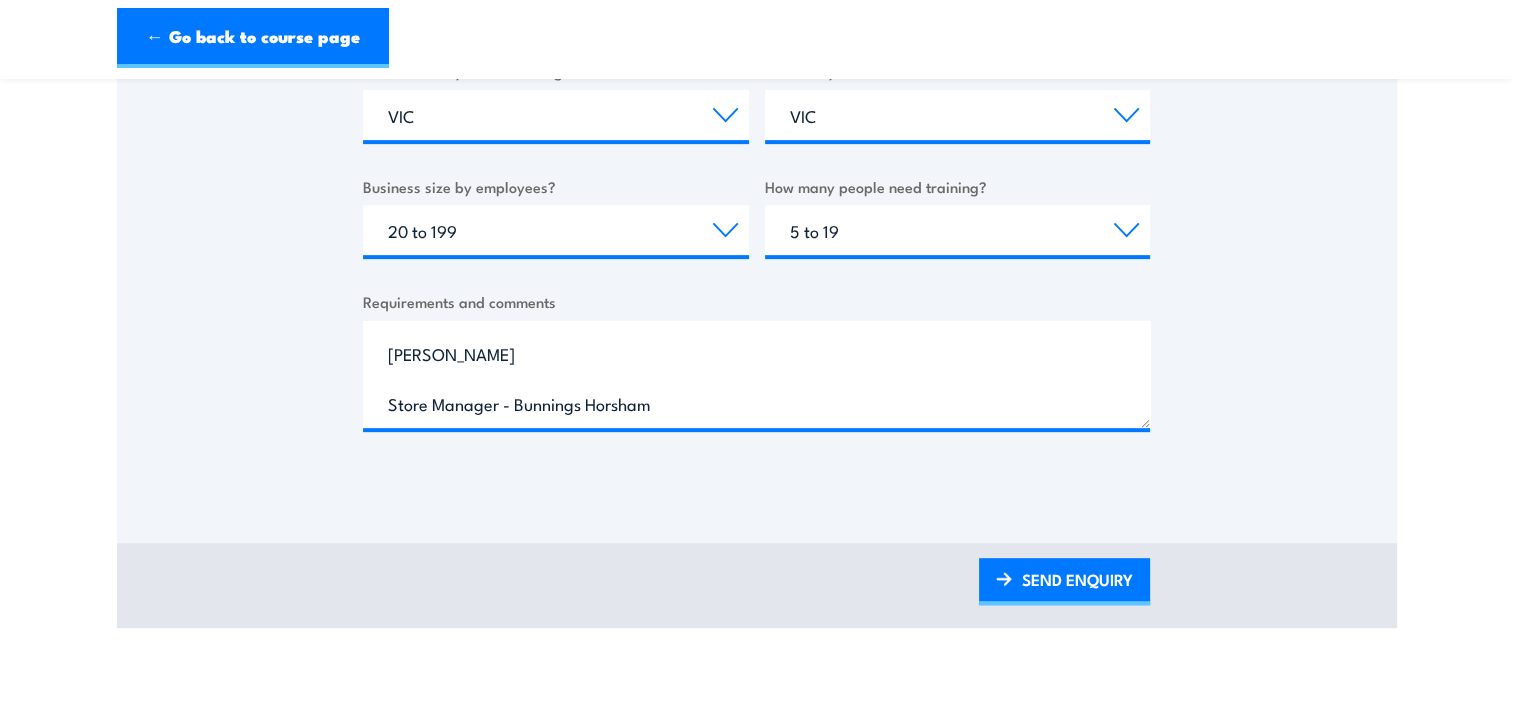 drag, startPoint x: 1094, startPoint y: 579, endPoint x: 1175, endPoint y: 564, distance: 82.37718 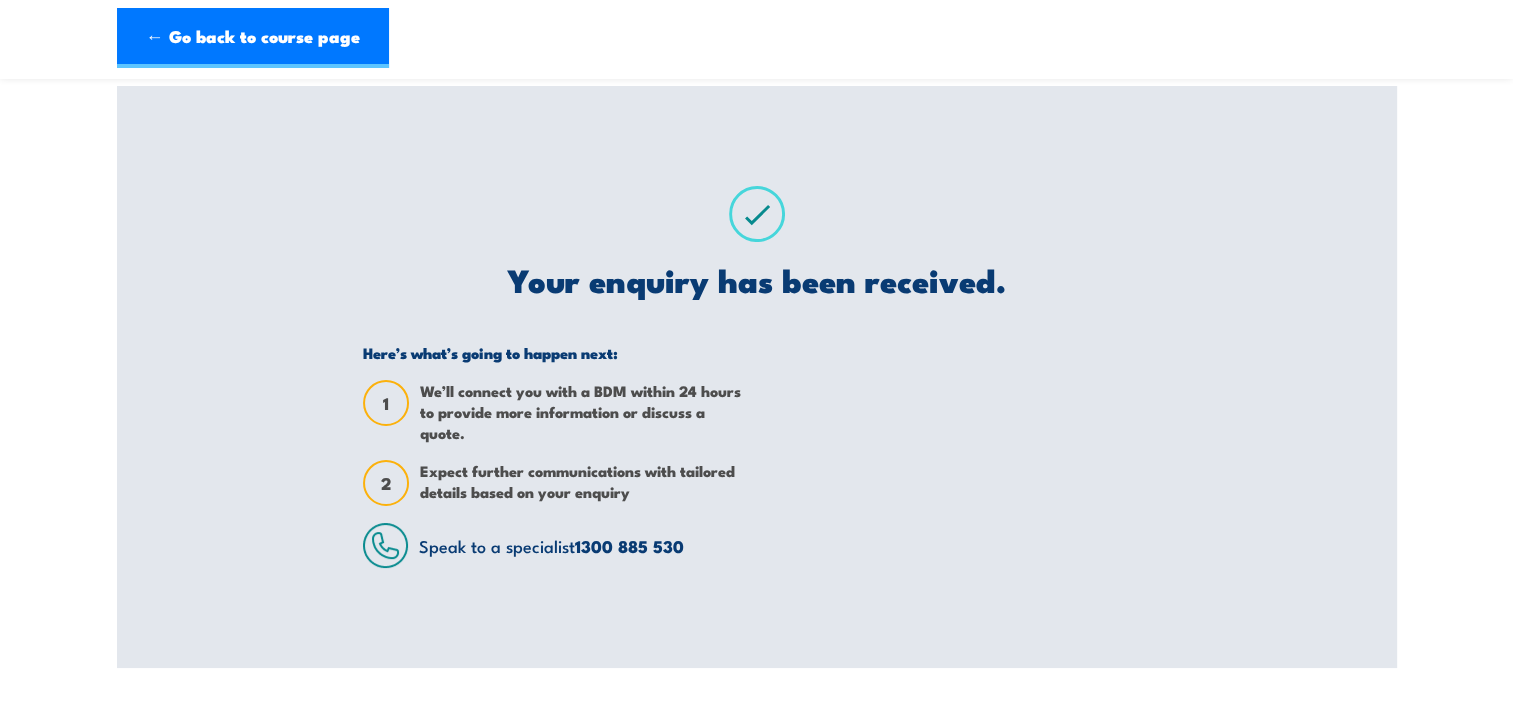 scroll, scrollTop: 0, scrollLeft: 0, axis: both 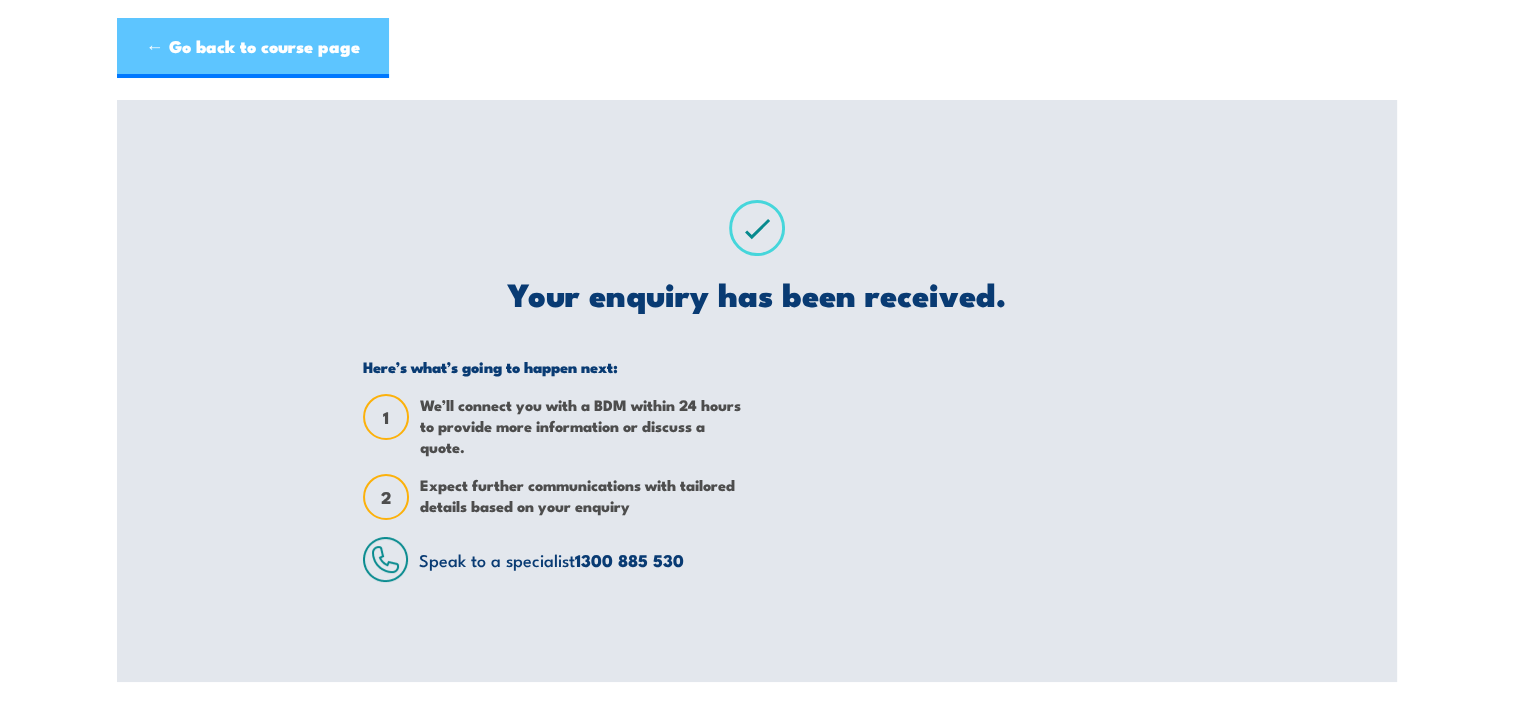 click on "← Go back to course page" at bounding box center [253, 48] 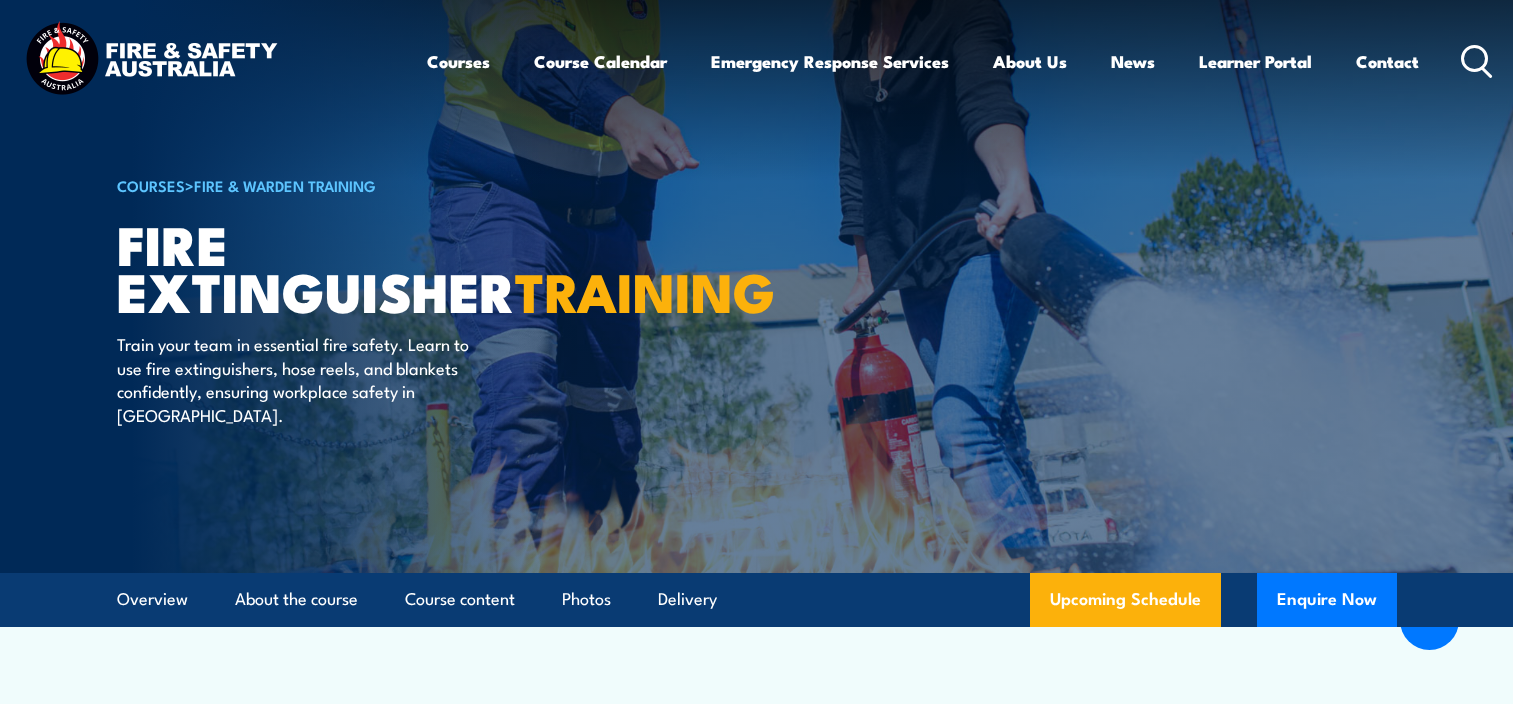 scroll, scrollTop: 3356, scrollLeft: 0, axis: vertical 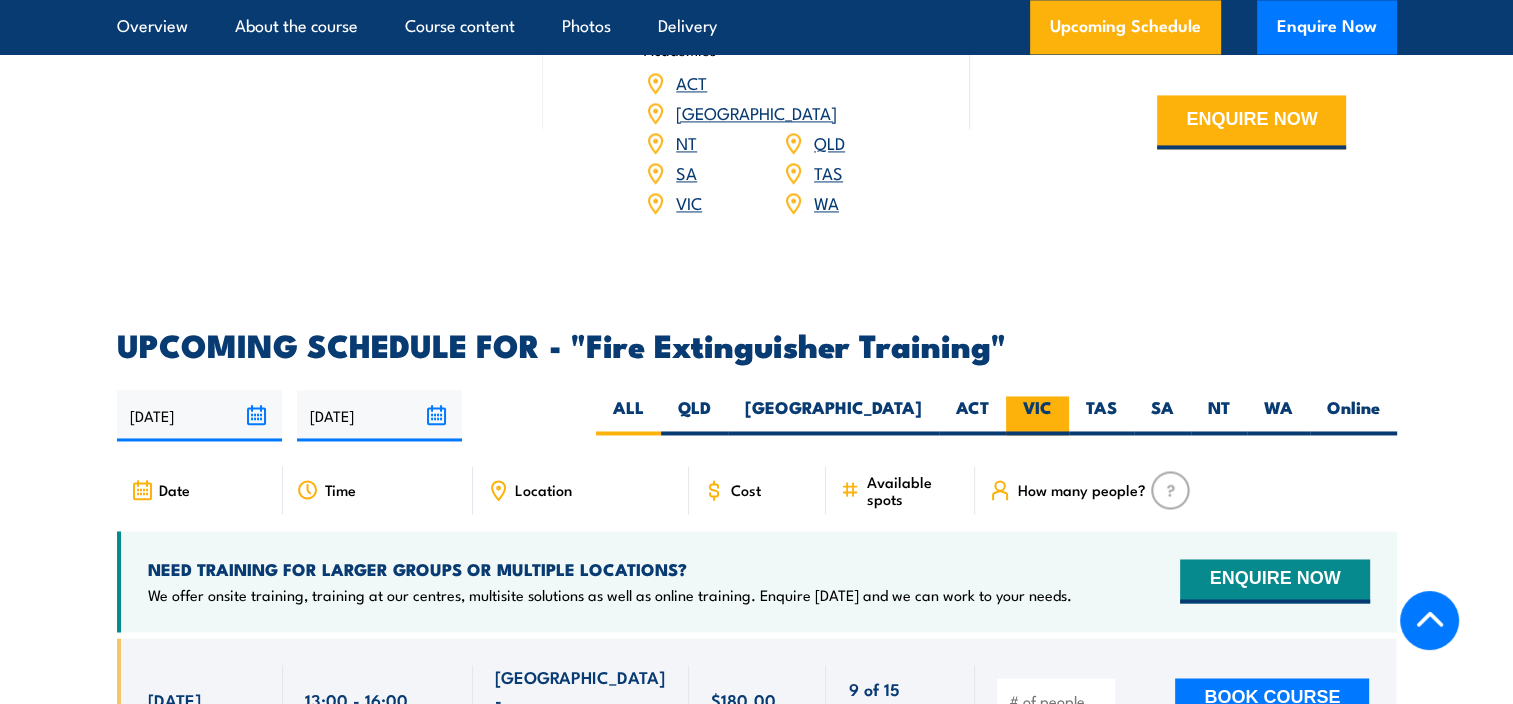 click on "VIC" at bounding box center [1037, 415] 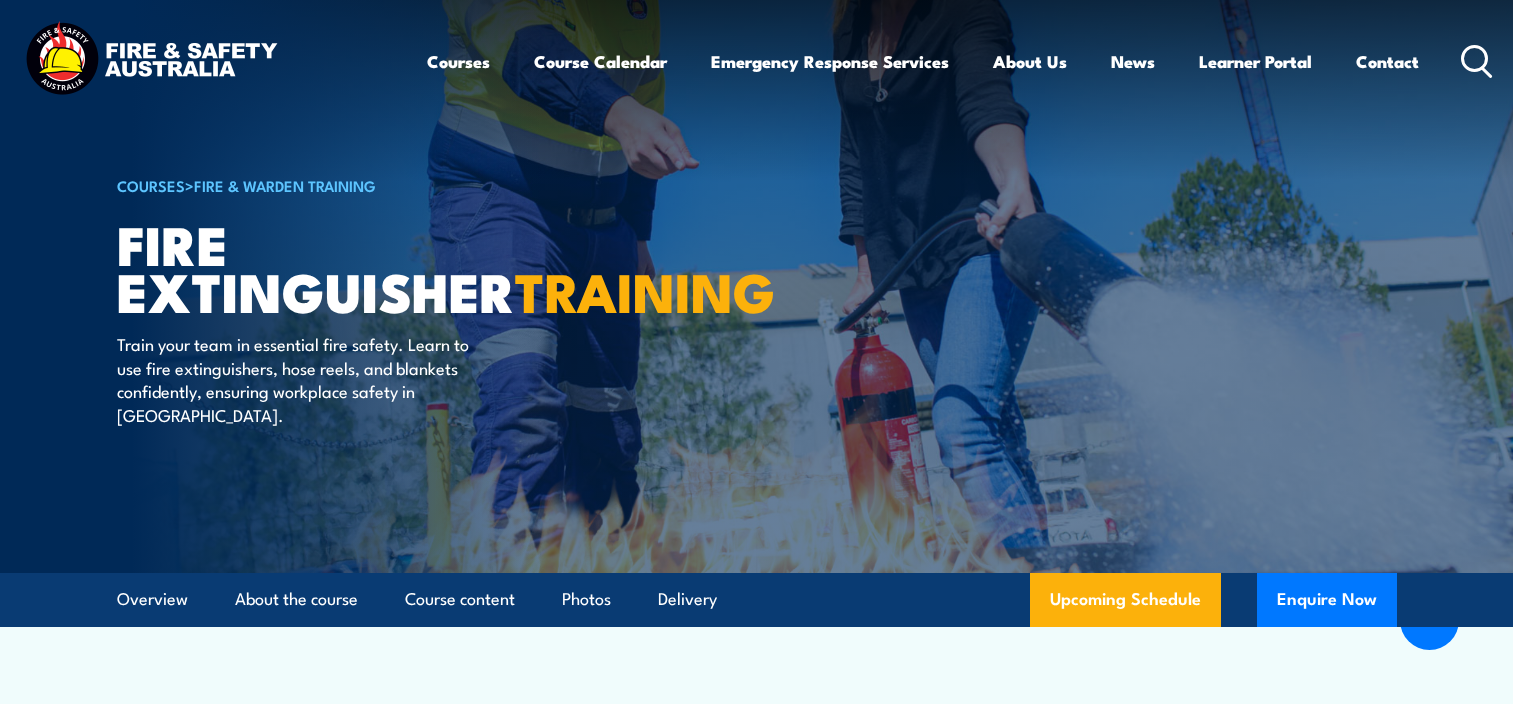 scroll, scrollTop: 3356, scrollLeft: 0, axis: vertical 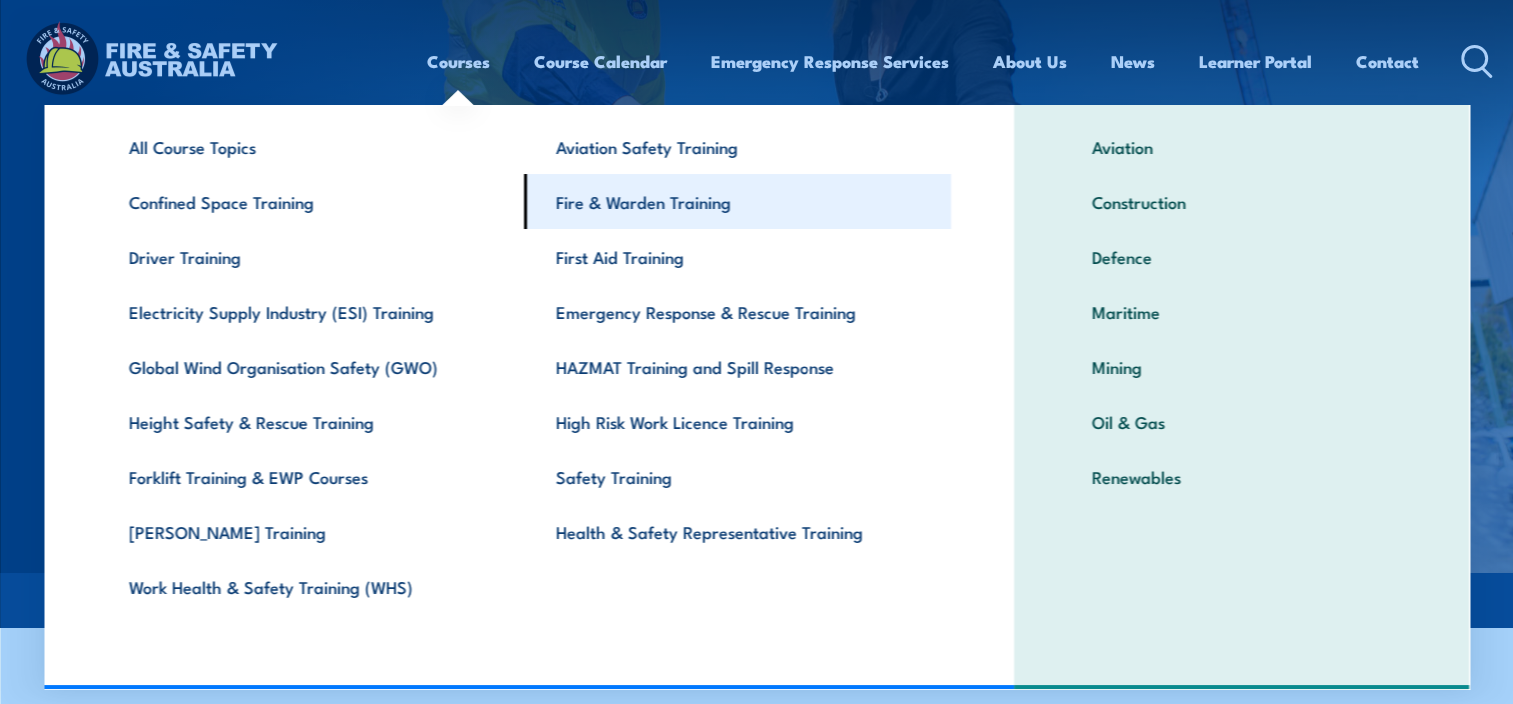 click on "Fire & Warden Training" at bounding box center (737, 201) 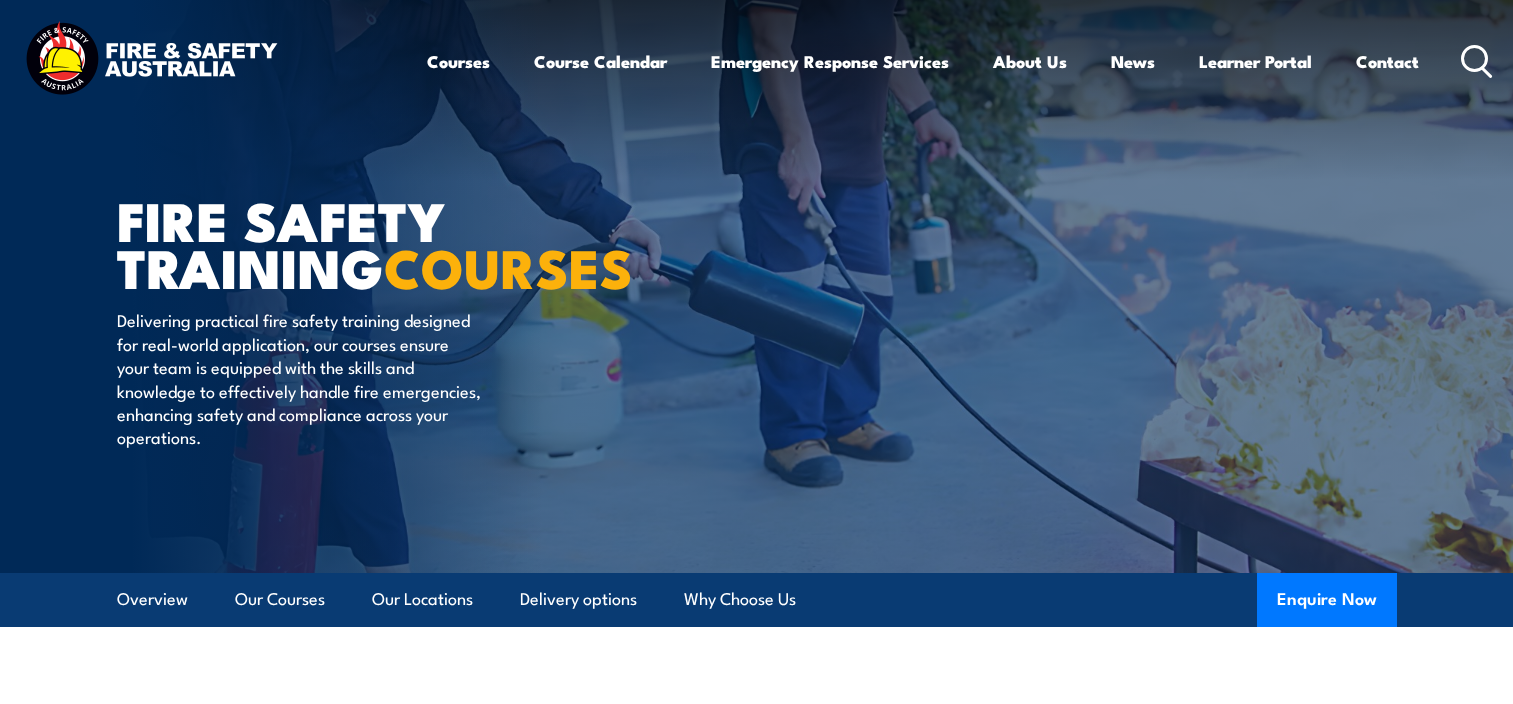 scroll, scrollTop: 456, scrollLeft: 0, axis: vertical 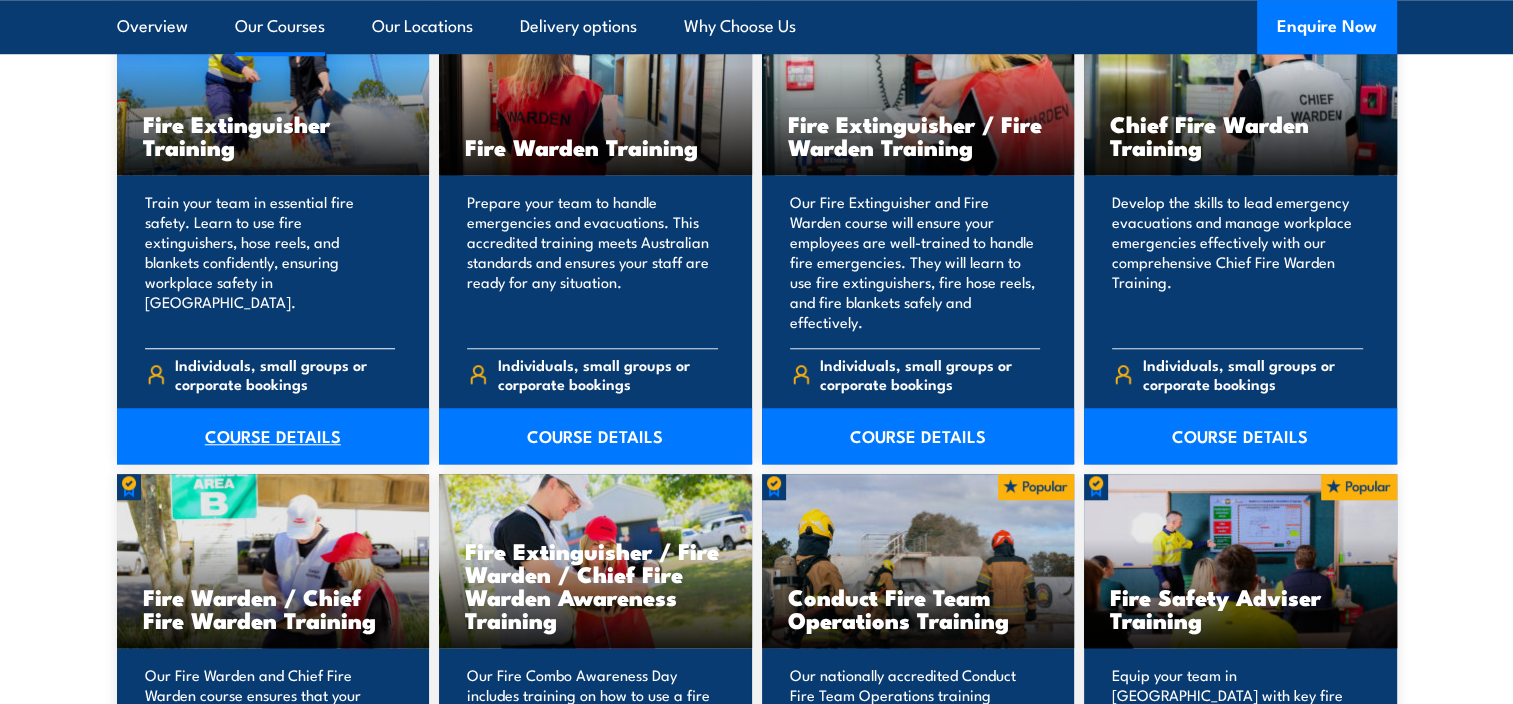 click on "COURSE DETAILS" at bounding box center (273, 436) 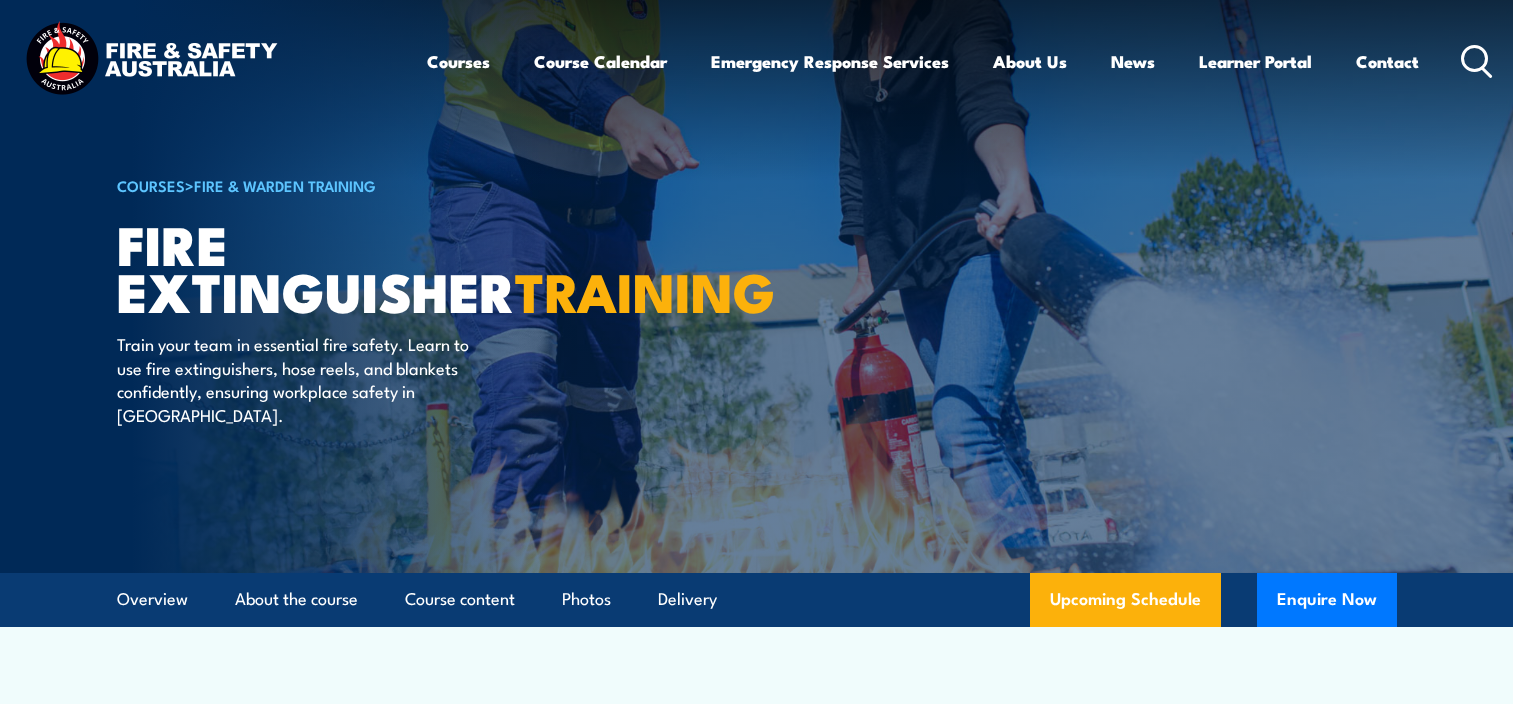 scroll, scrollTop: 0, scrollLeft: 0, axis: both 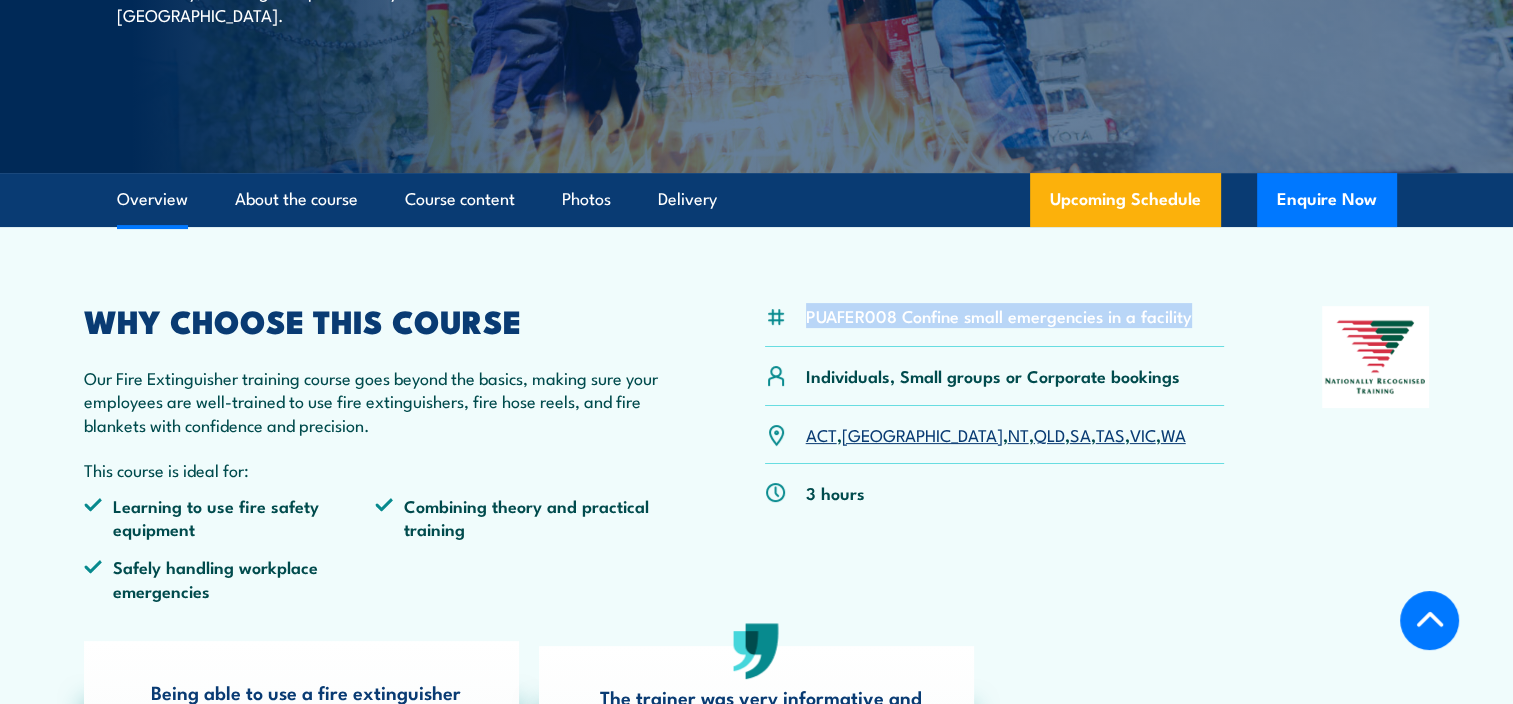 drag, startPoint x: 1192, startPoint y: 318, endPoint x: 809, endPoint y: 322, distance: 383.02087 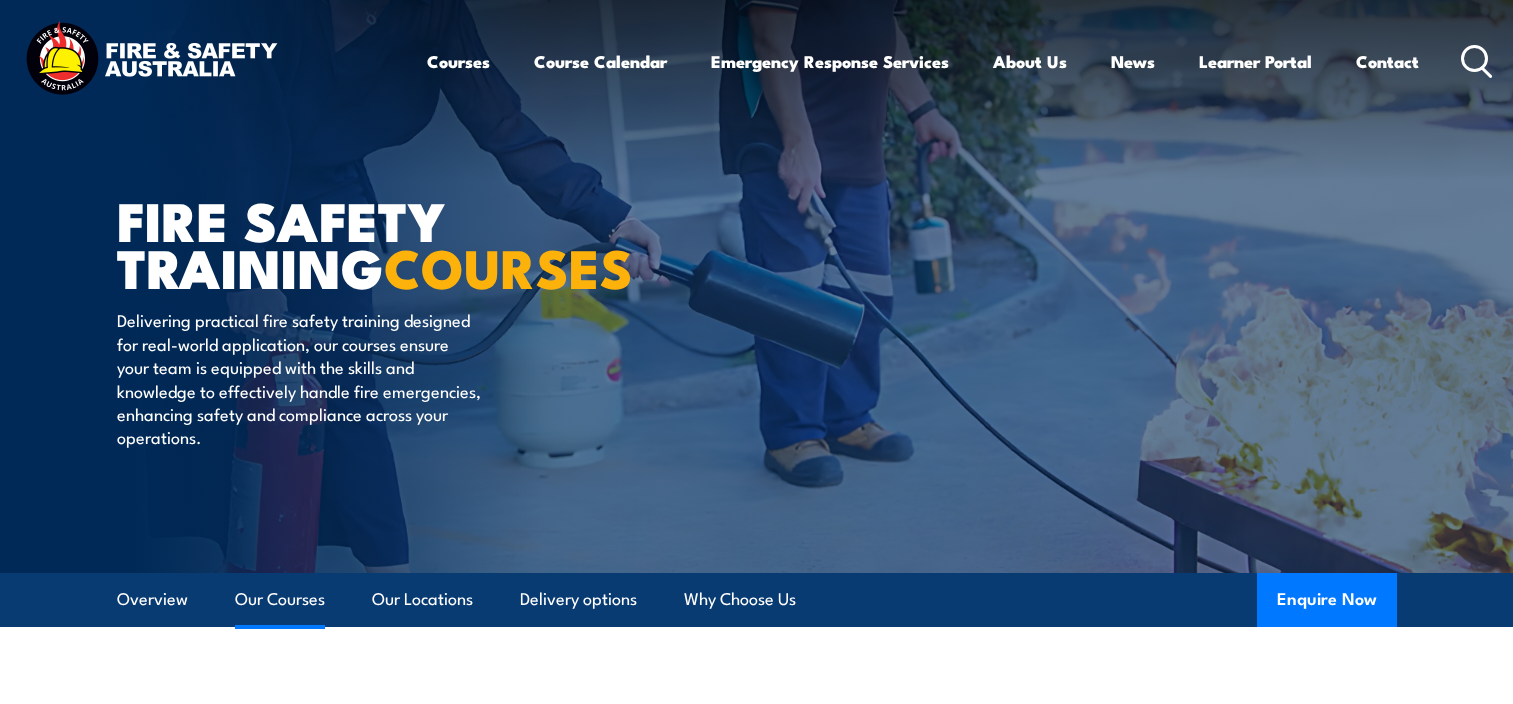 scroll, scrollTop: 1700, scrollLeft: 0, axis: vertical 